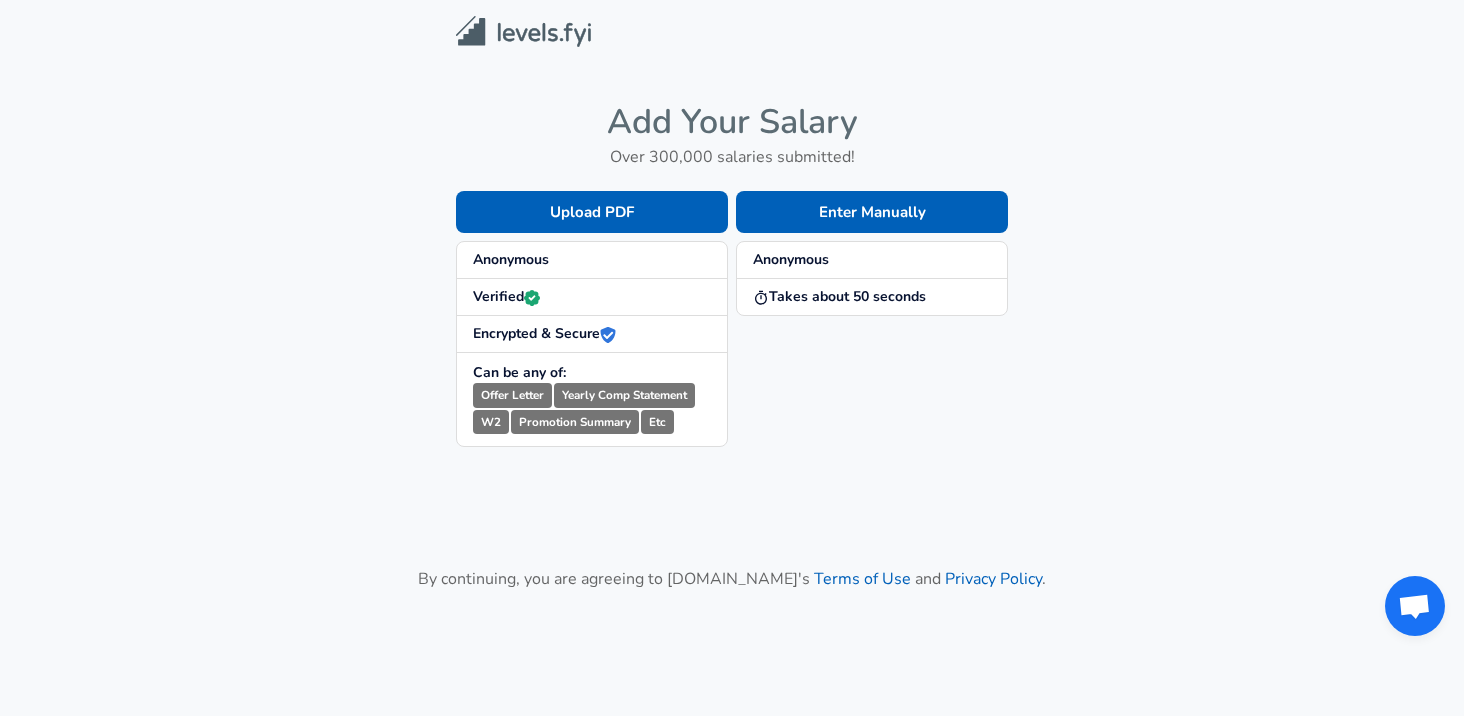 scroll, scrollTop: 0, scrollLeft: 0, axis: both 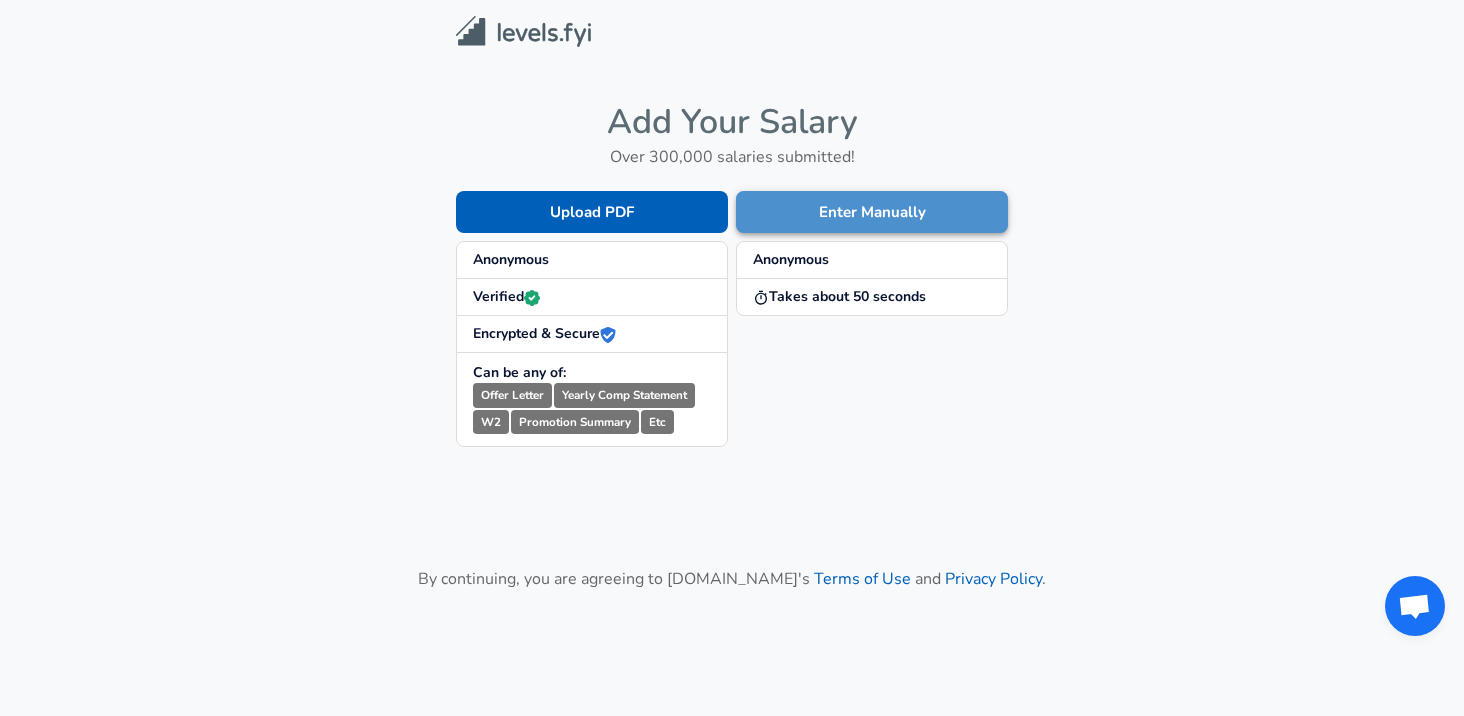 click on "Enter Manually" at bounding box center [872, 212] 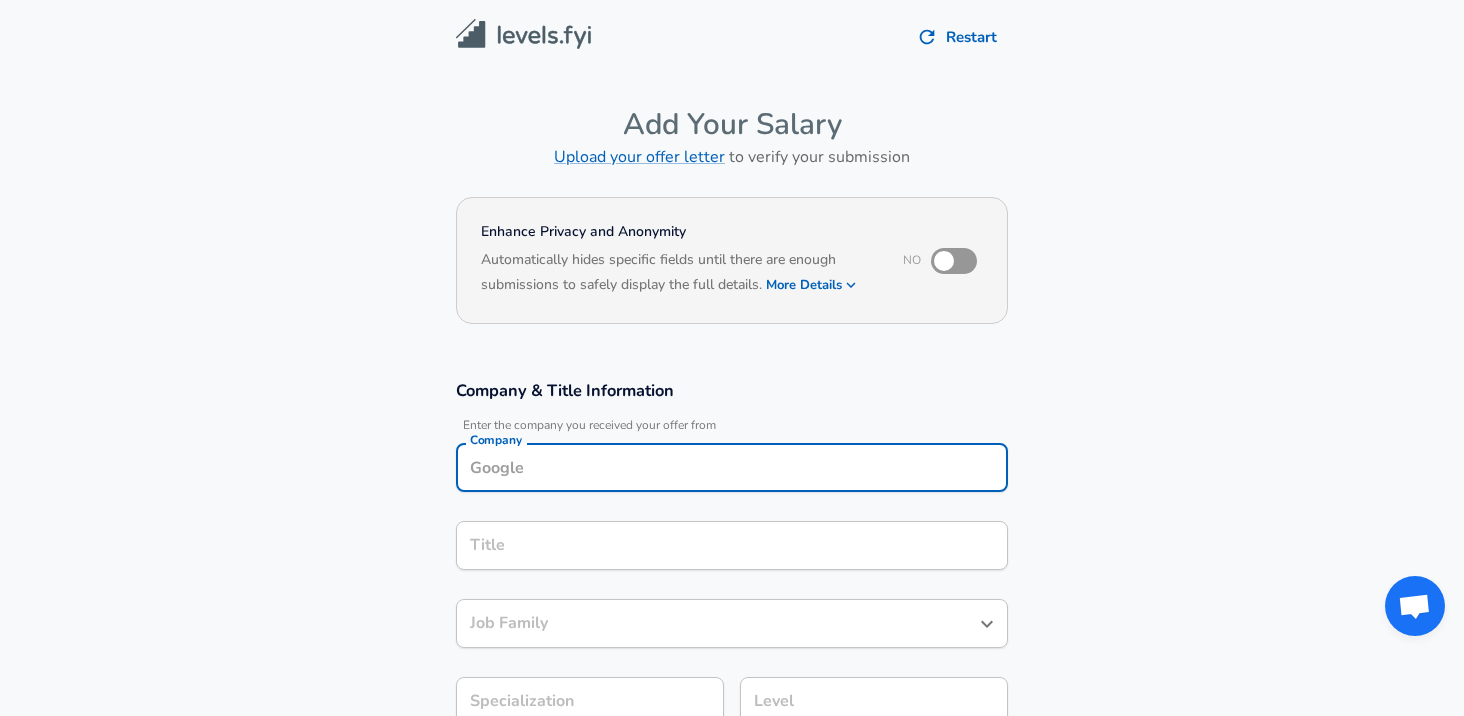 click on "Company" at bounding box center [732, 467] 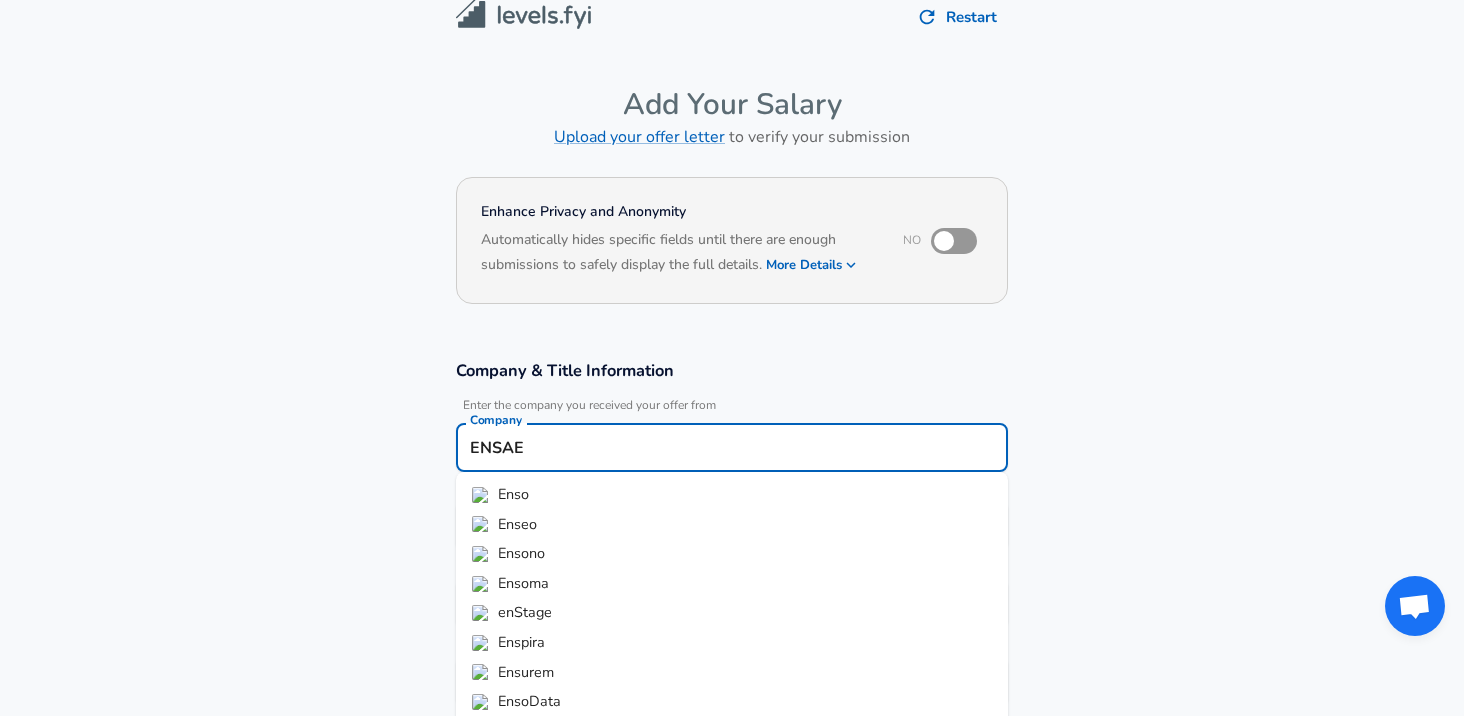 scroll, scrollTop: 55, scrollLeft: 0, axis: vertical 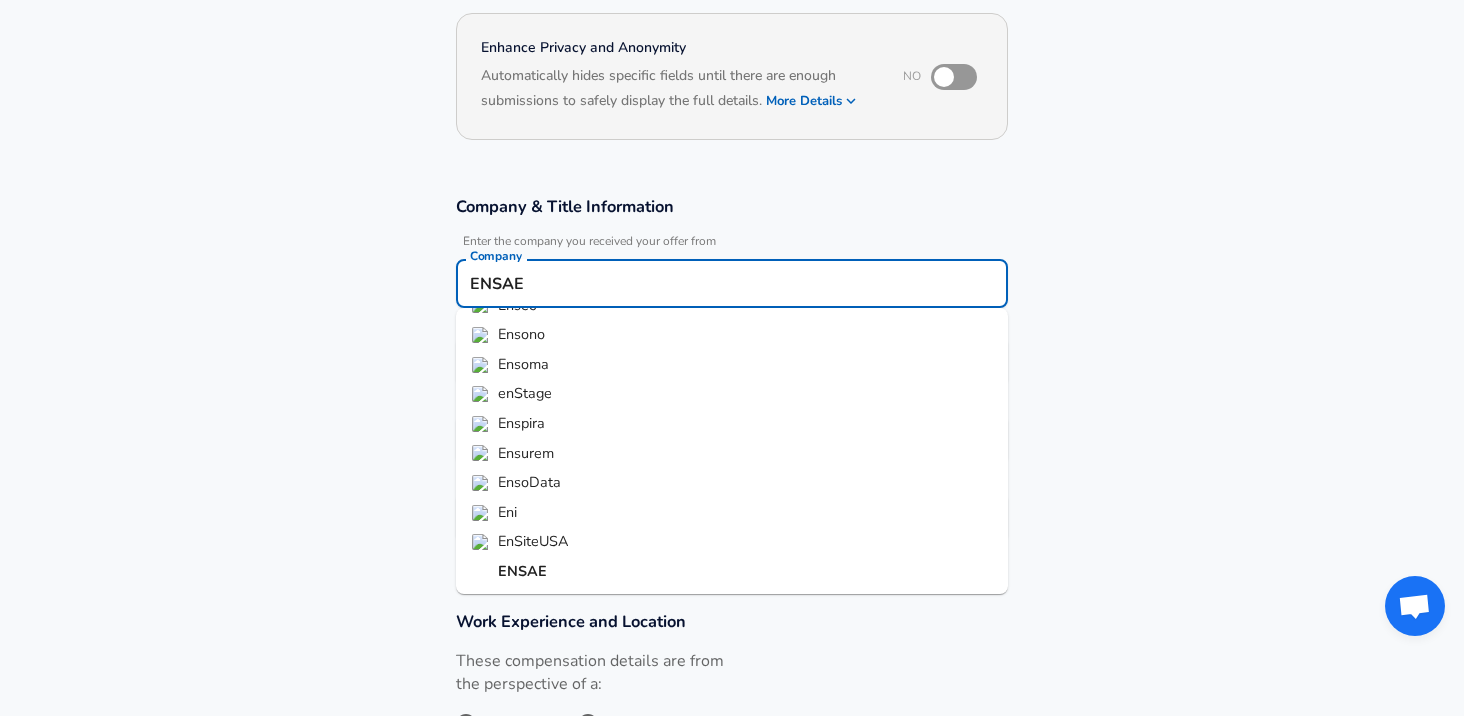 click on "ENSAE" at bounding box center (522, 571) 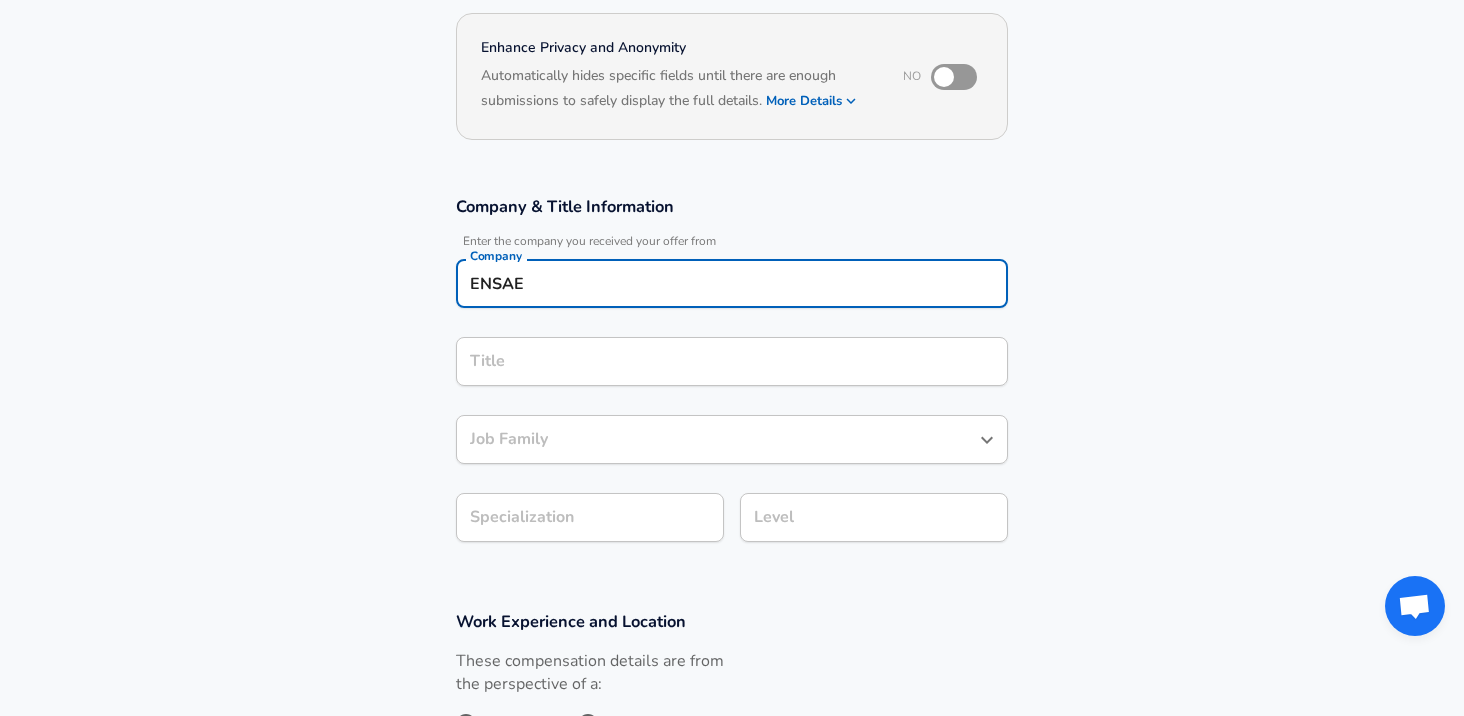 type on "ENSAE" 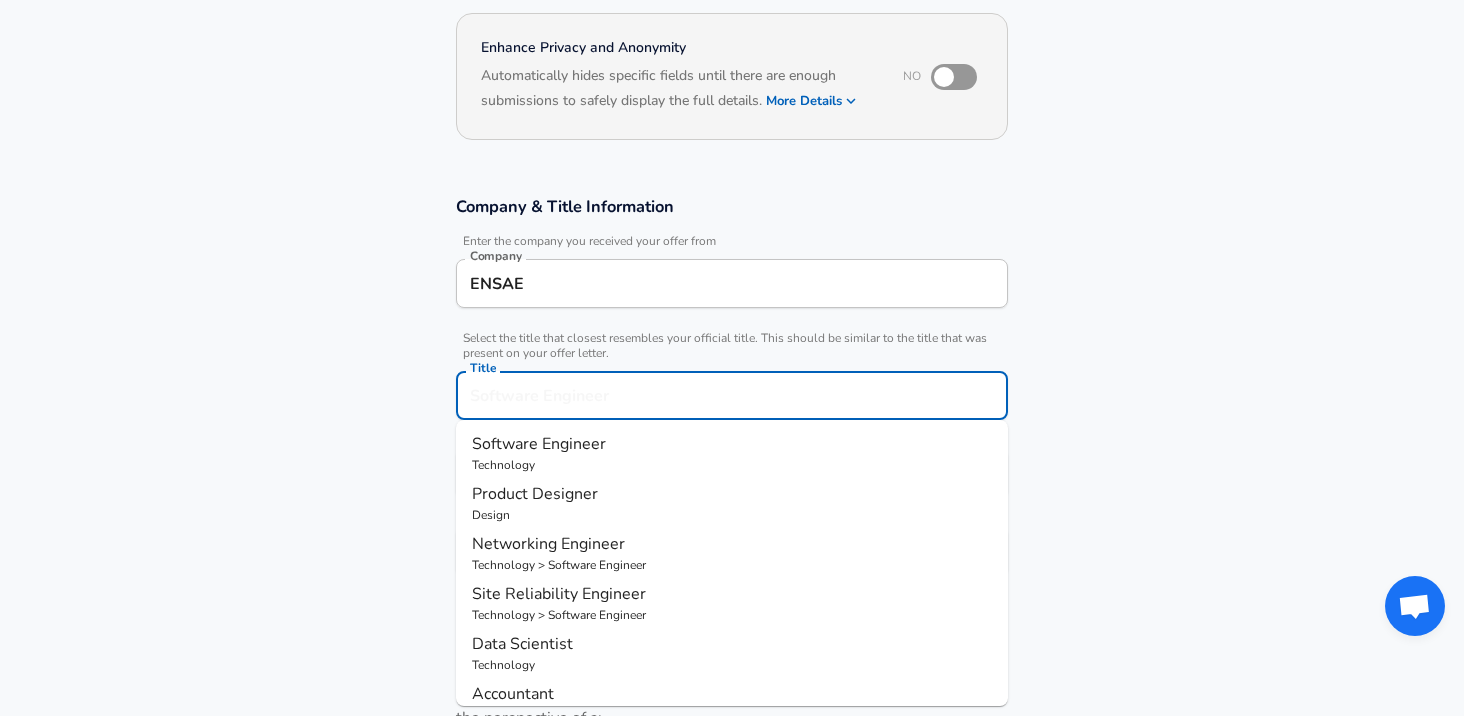 scroll, scrollTop: 224, scrollLeft: 0, axis: vertical 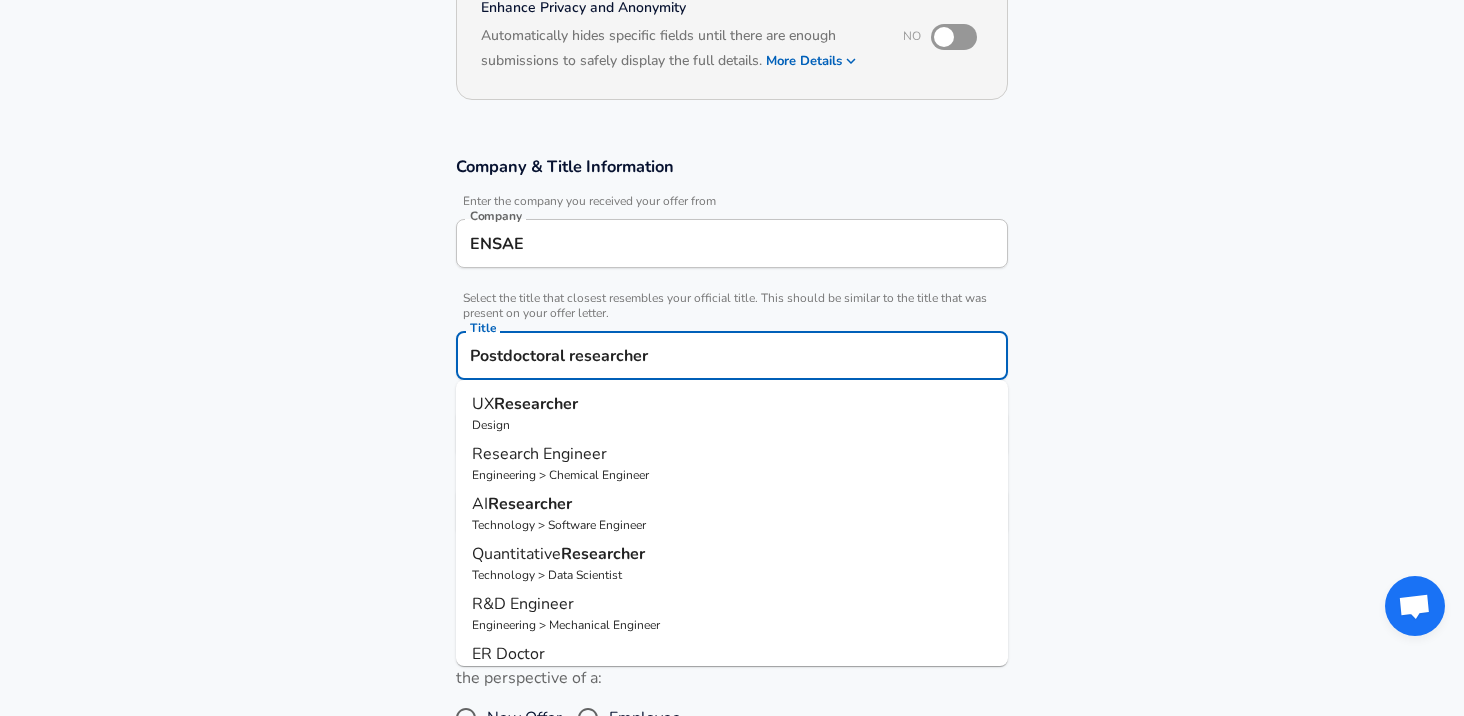 click on "Postdoctoral researcher" at bounding box center [732, 355] 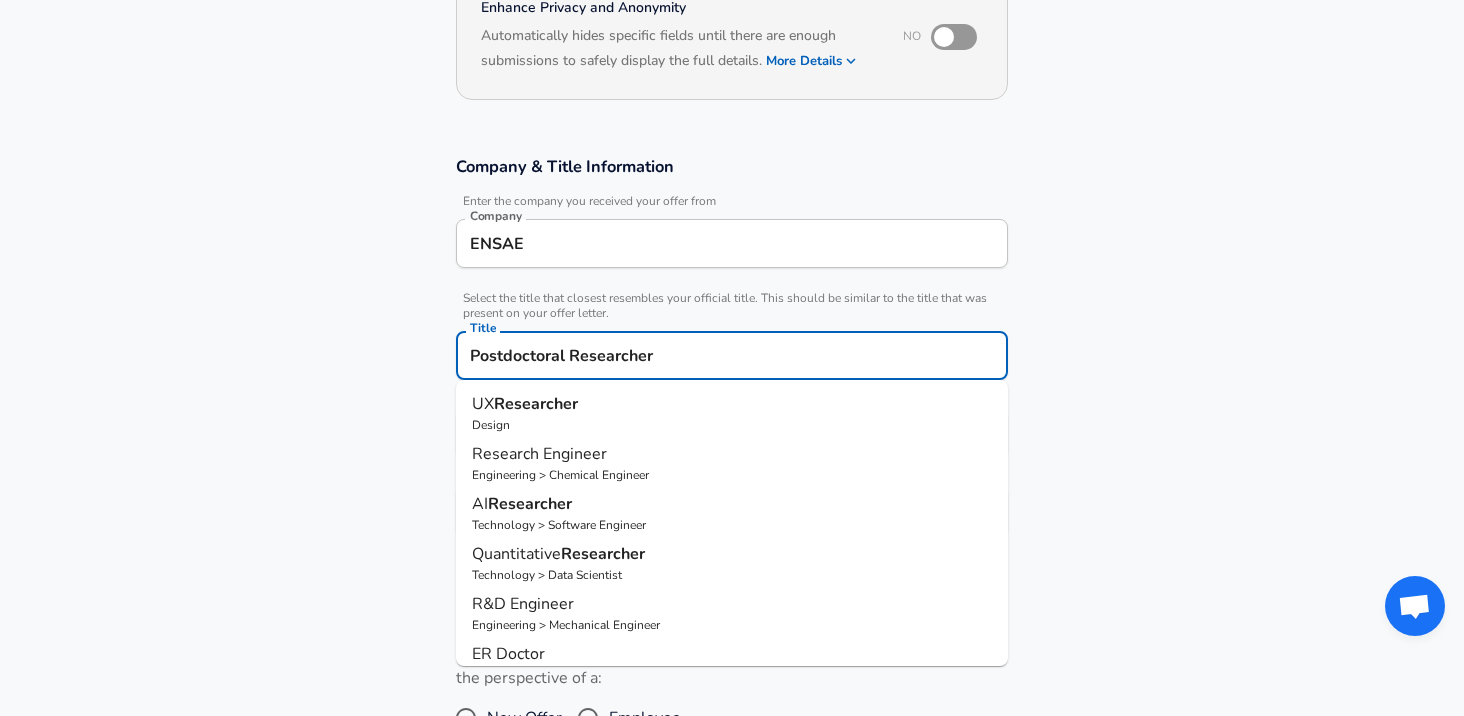 type on "Postdoctoral Researcher" 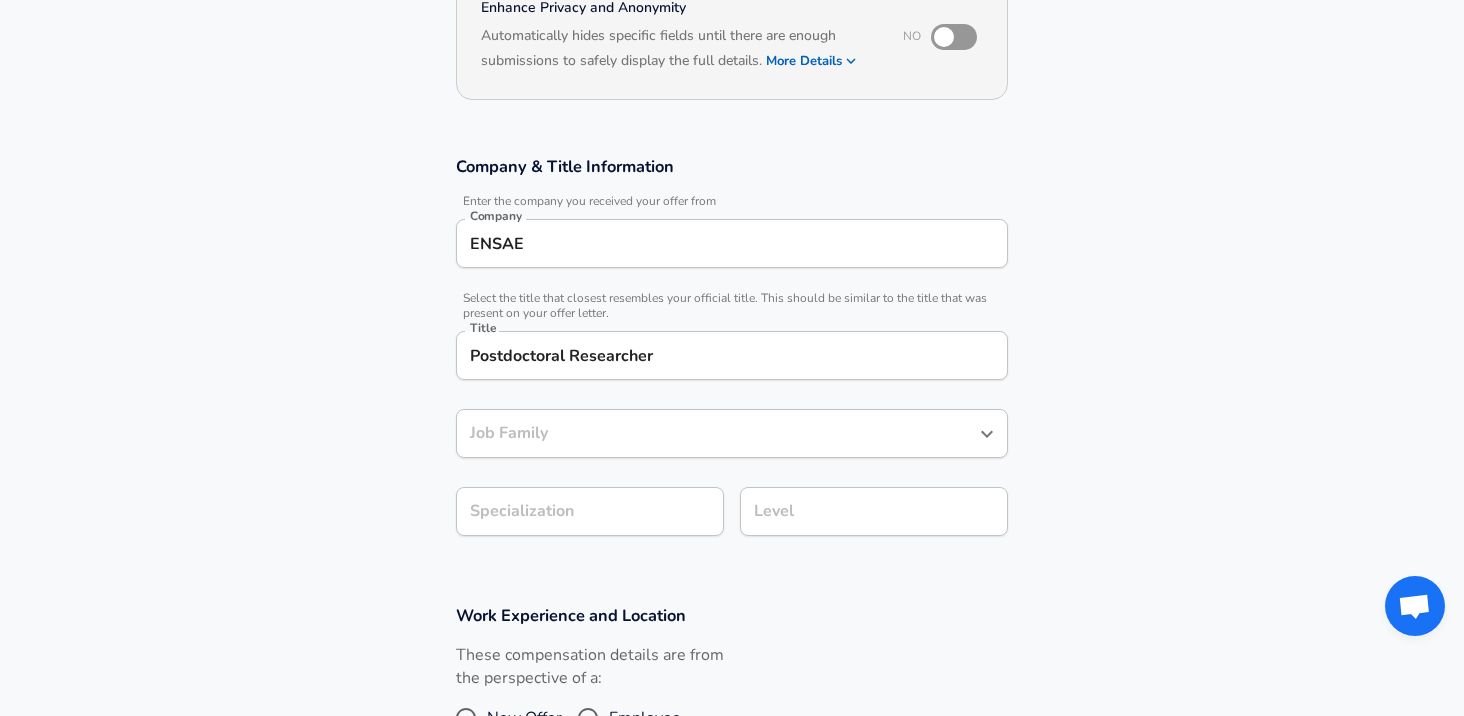 click on "Company & Title Information   Enter the company you received your offer from Company ENSAE Company   Select the title that closest resembles your official title. This should be similar to the title that was present on your offer letter. Title Postdoctoral Researcher Title Job Family Job Family Specialization Specialization Level Level" at bounding box center (732, 356) 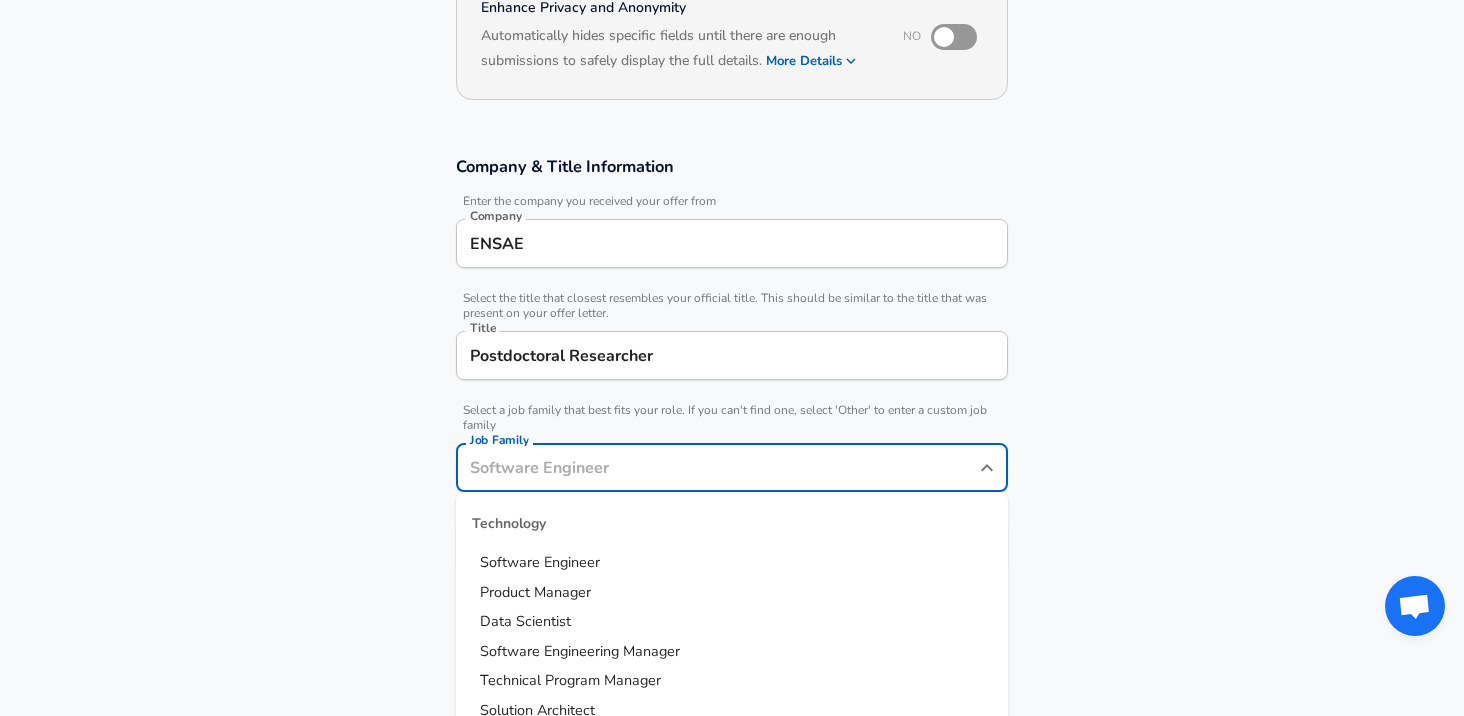 scroll, scrollTop: 264, scrollLeft: 0, axis: vertical 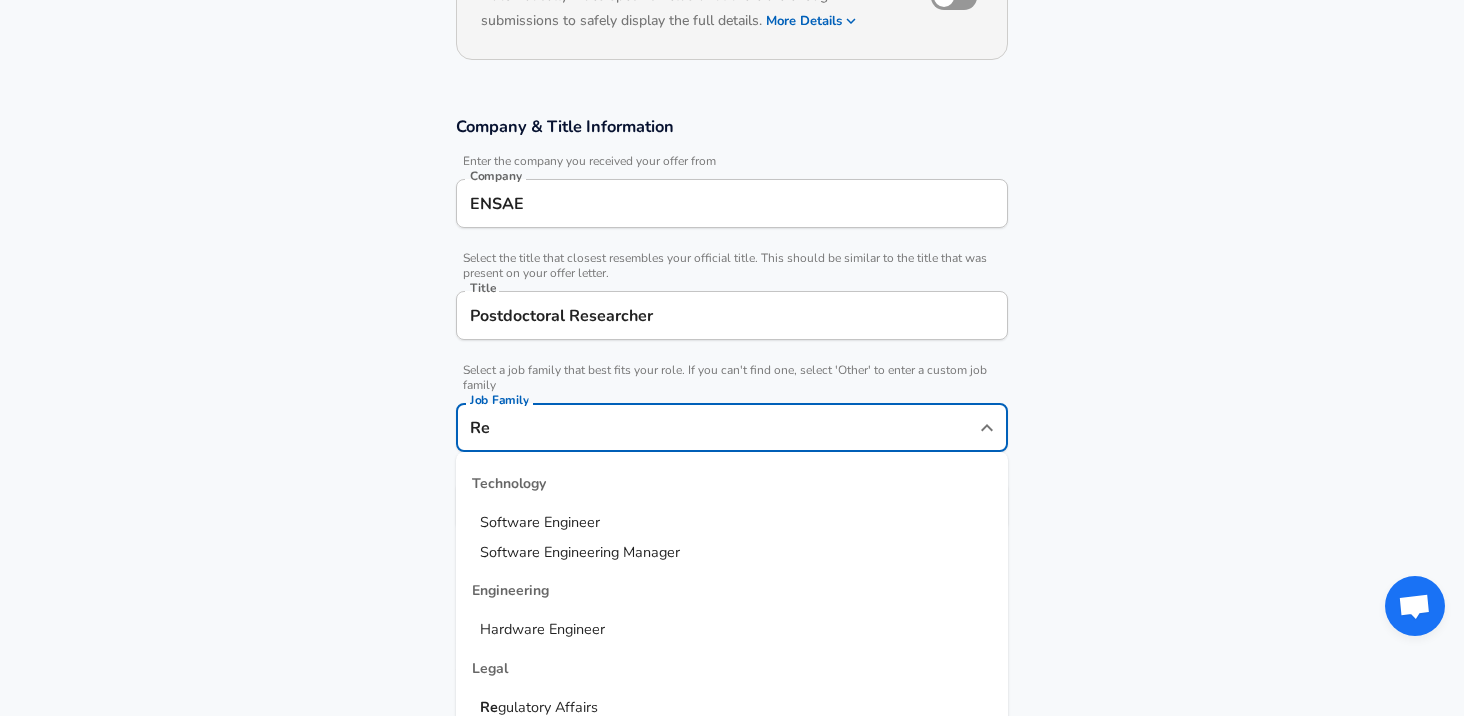 type on "R" 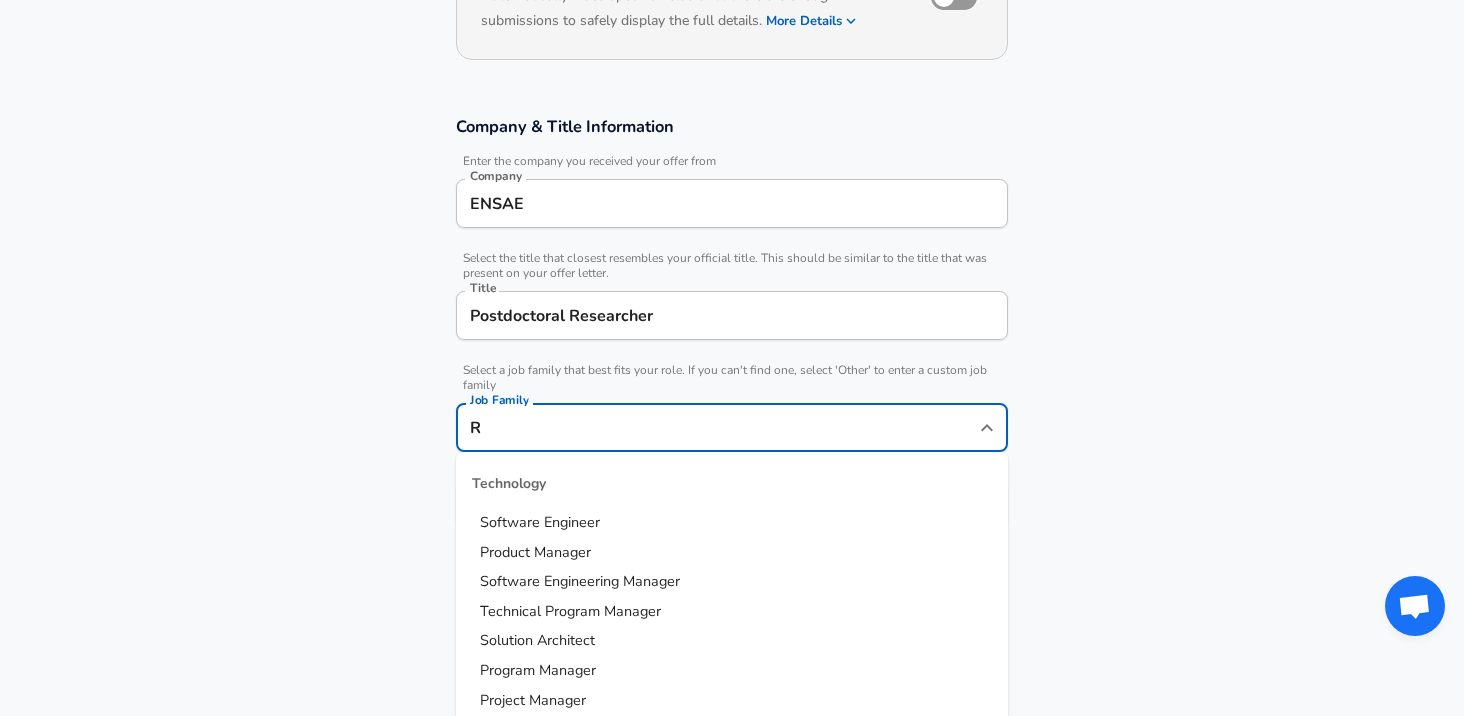 type 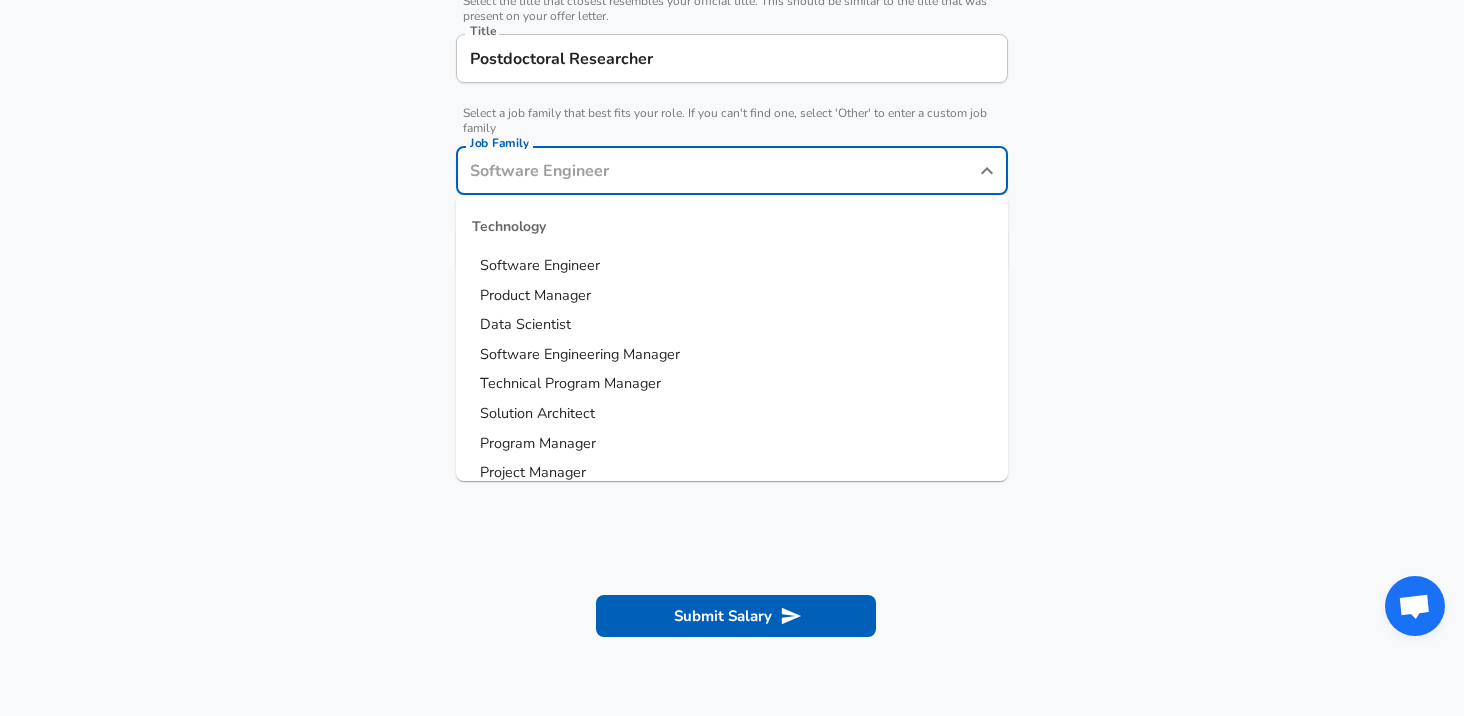 scroll, scrollTop: 525, scrollLeft: 0, axis: vertical 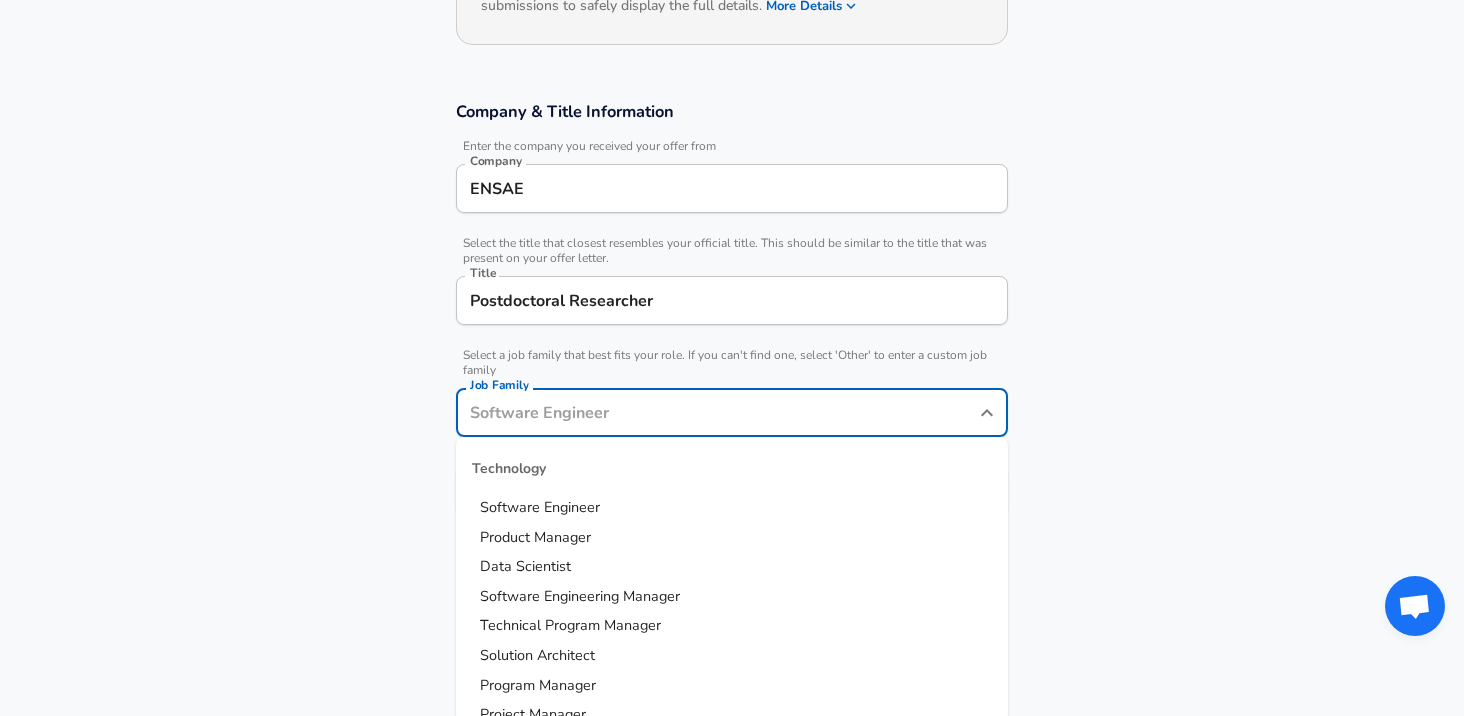 click on "ENSAE" at bounding box center [732, 188] 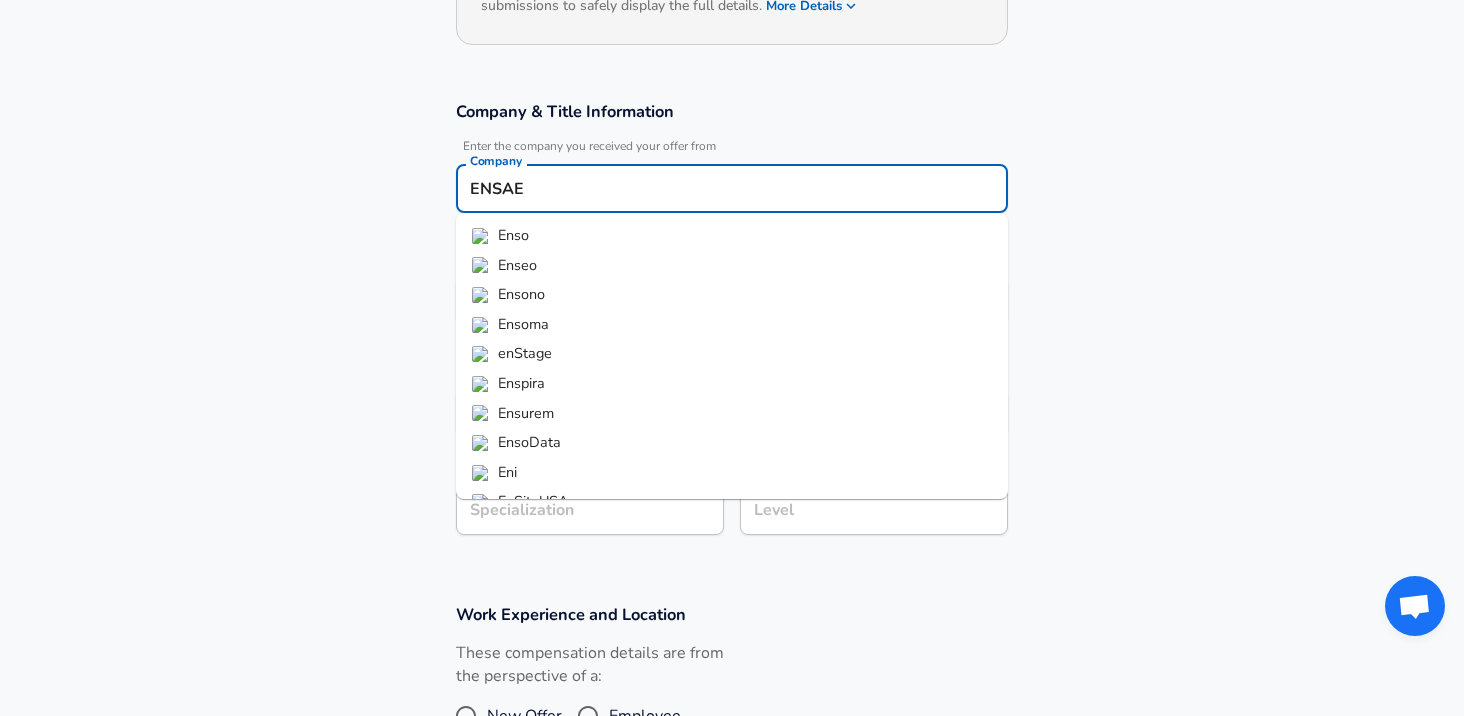 click on "ENSAE" at bounding box center [732, 188] 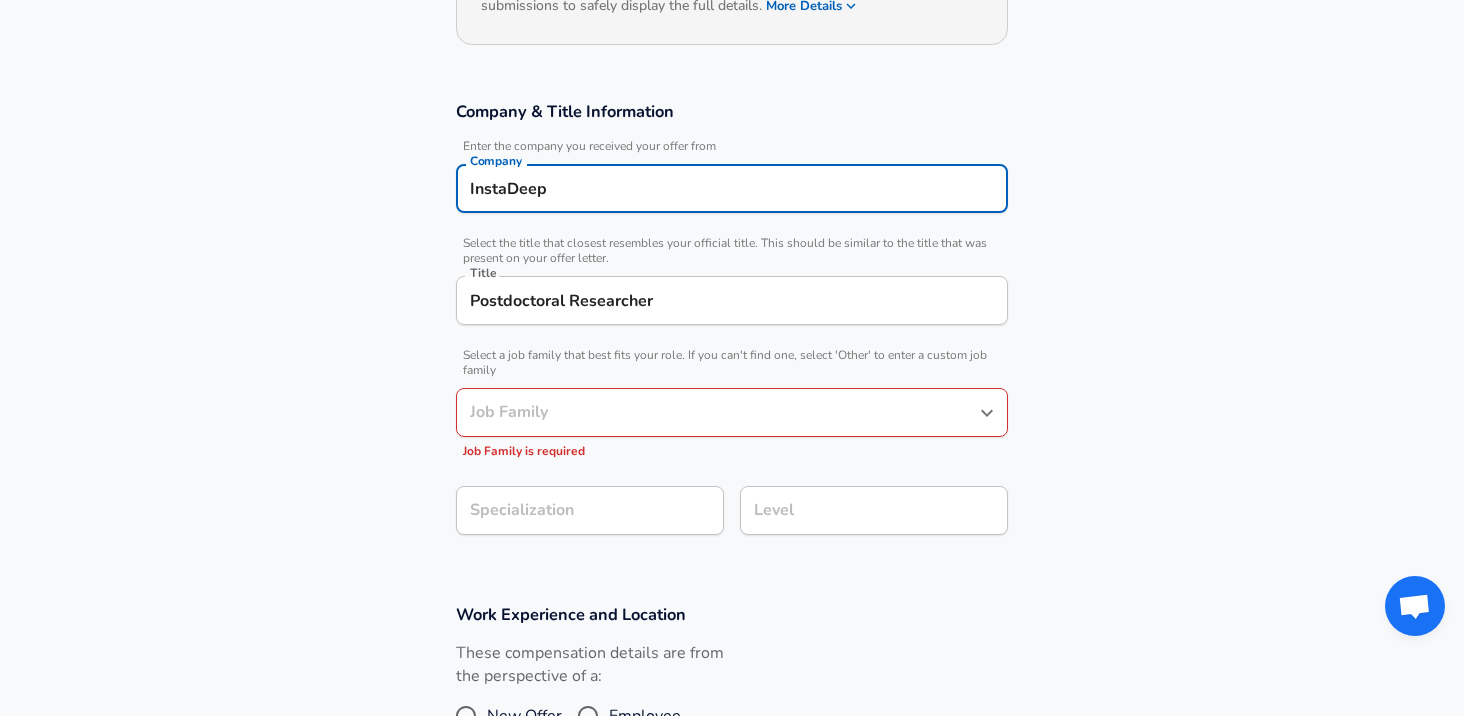 type on "InstaDeep" 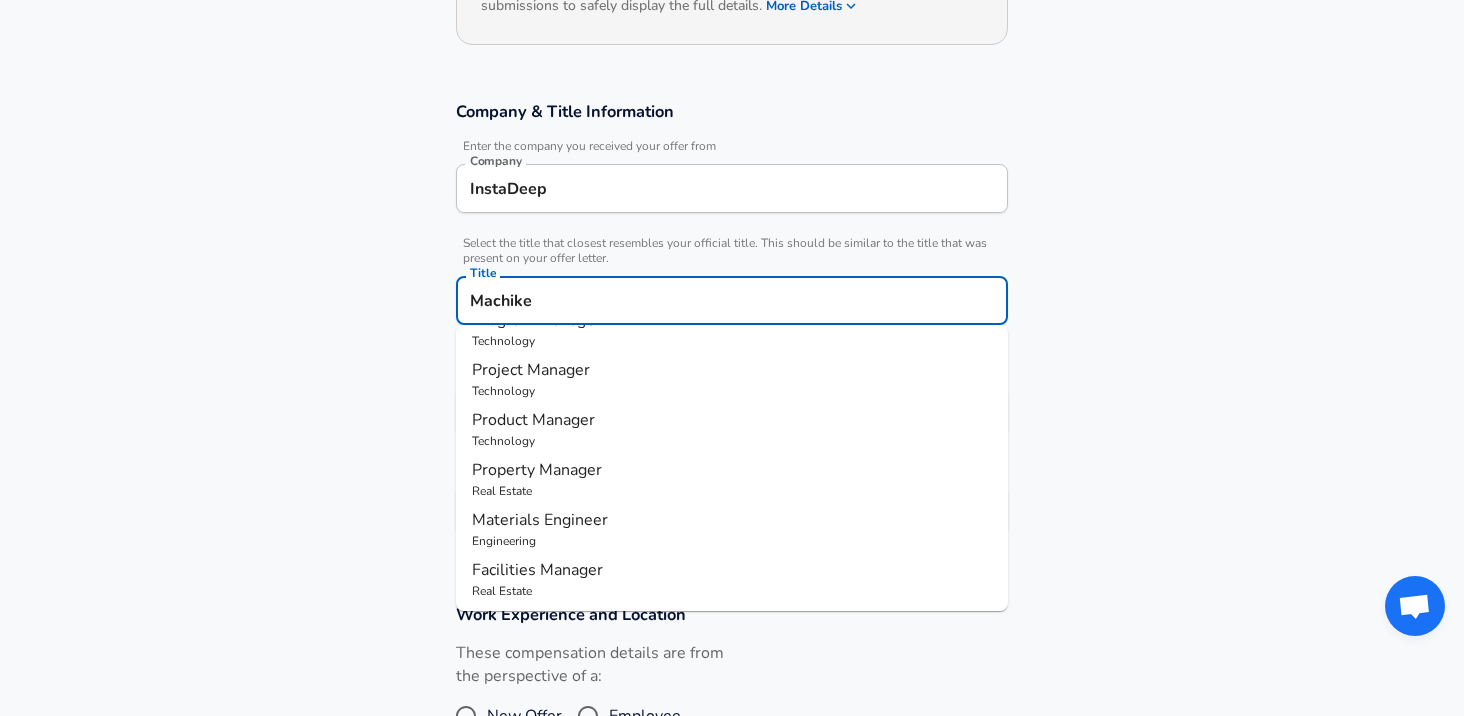 scroll, scrollTop: 0, scrollLeft: 0, axis: both 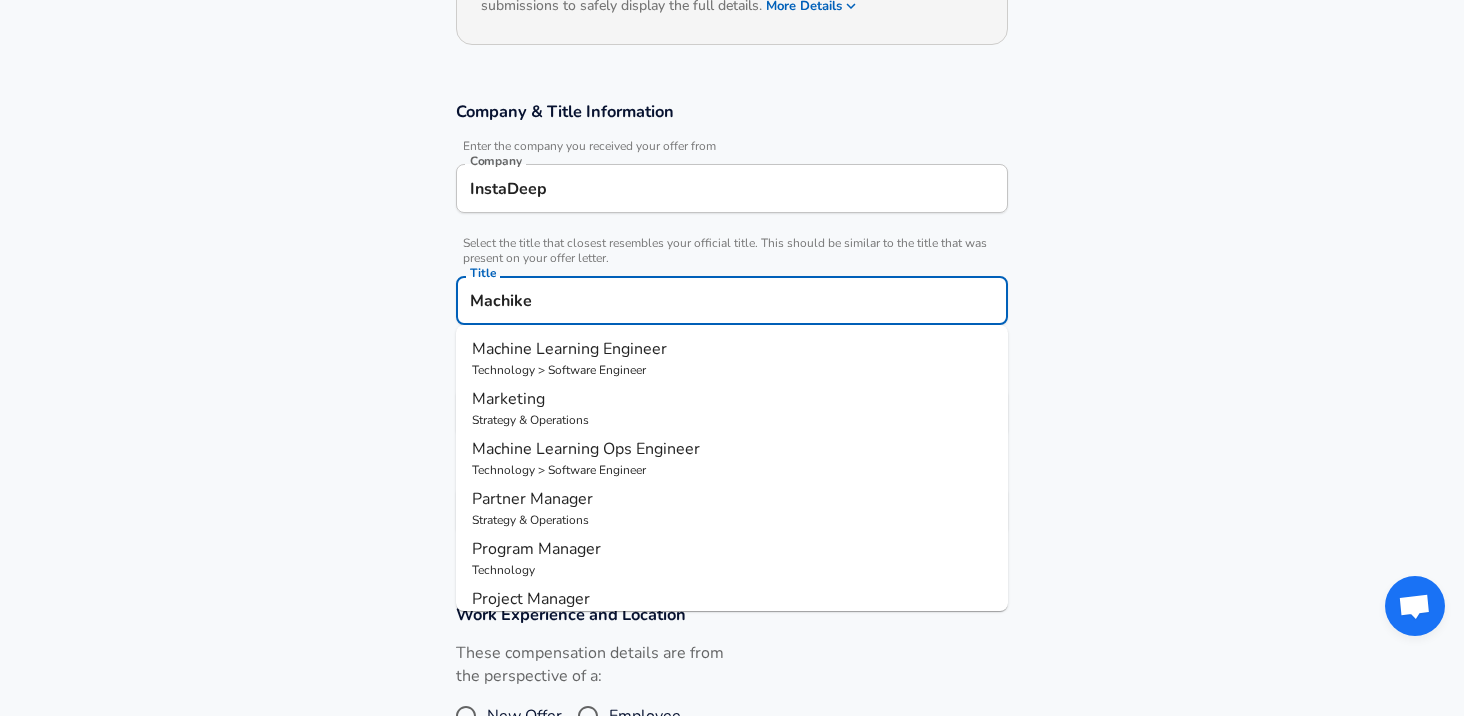 click on "Machine Learning Engineer" at bounding box center [569, 349] 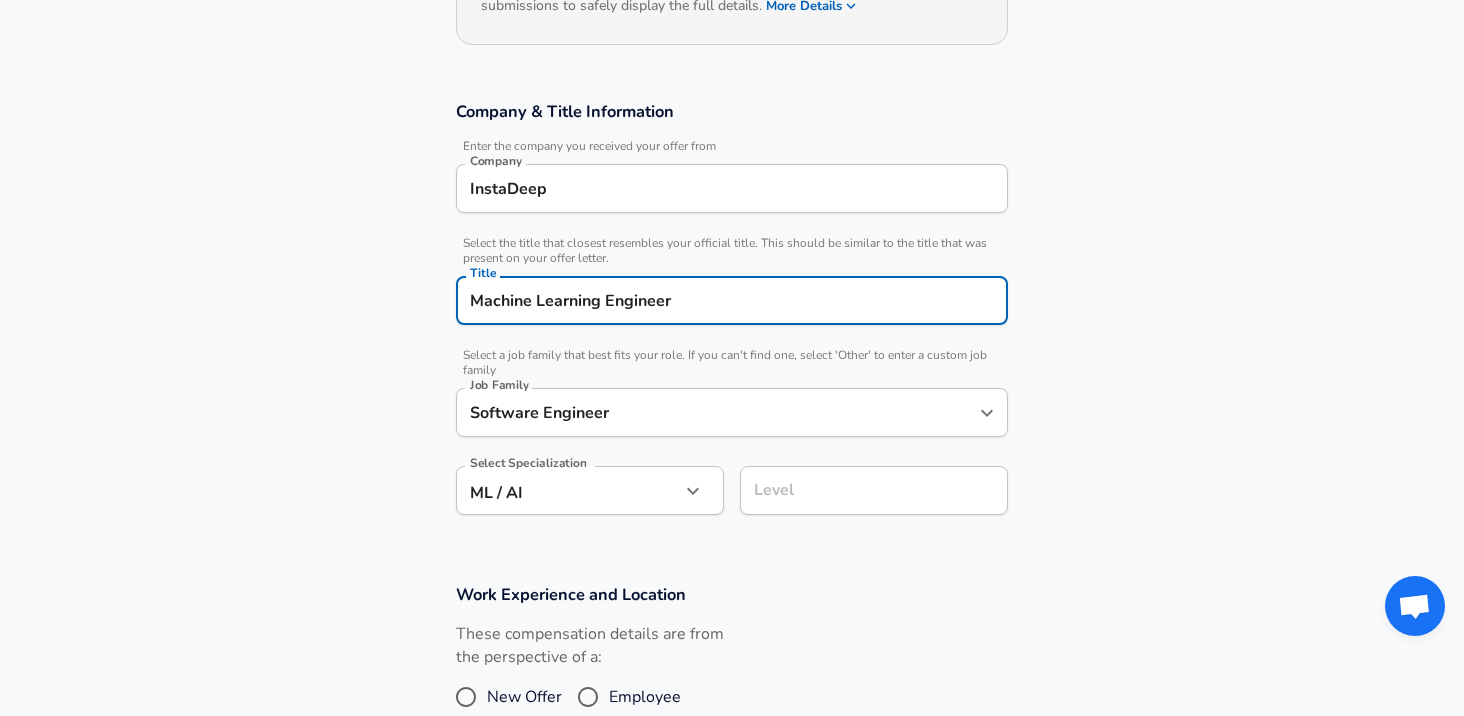 type on "Machine Learning Engineer" 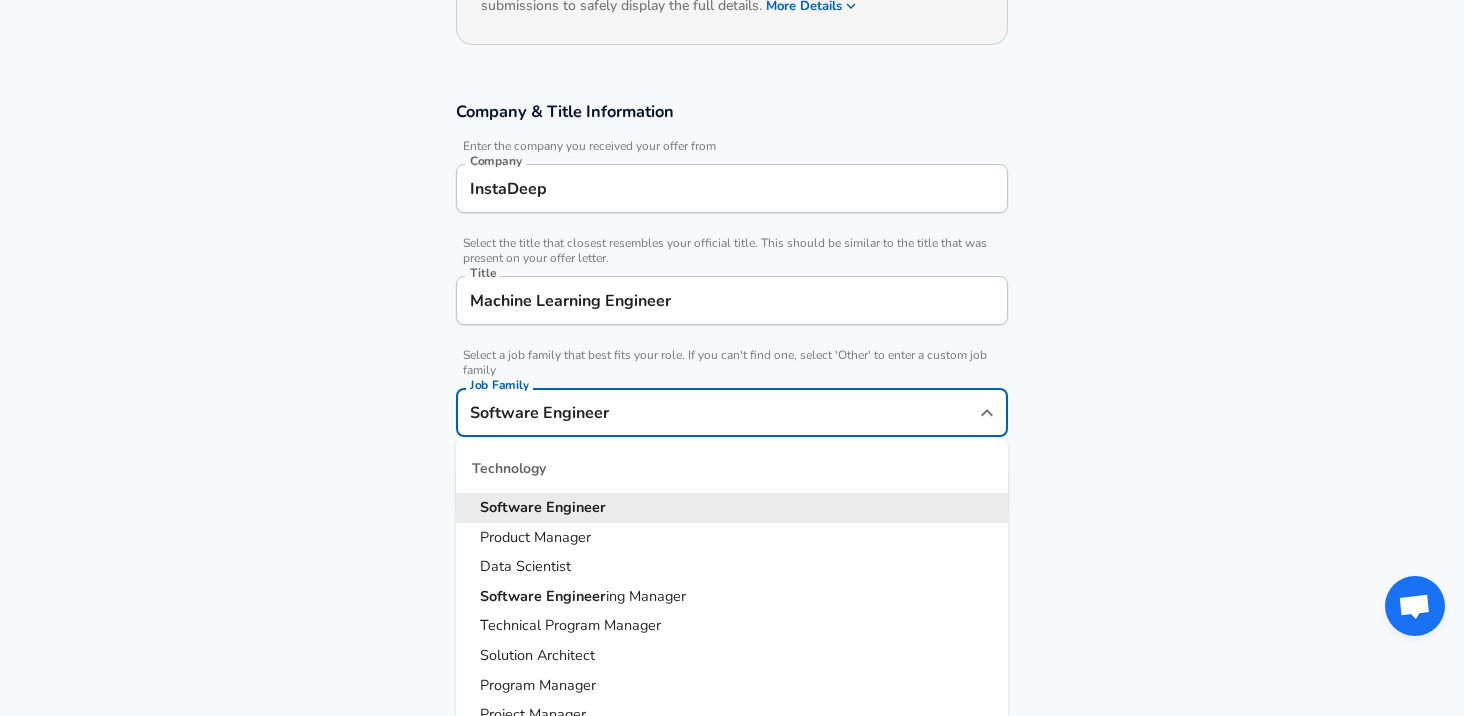 click on "Software" at bounding box center [513, 507] 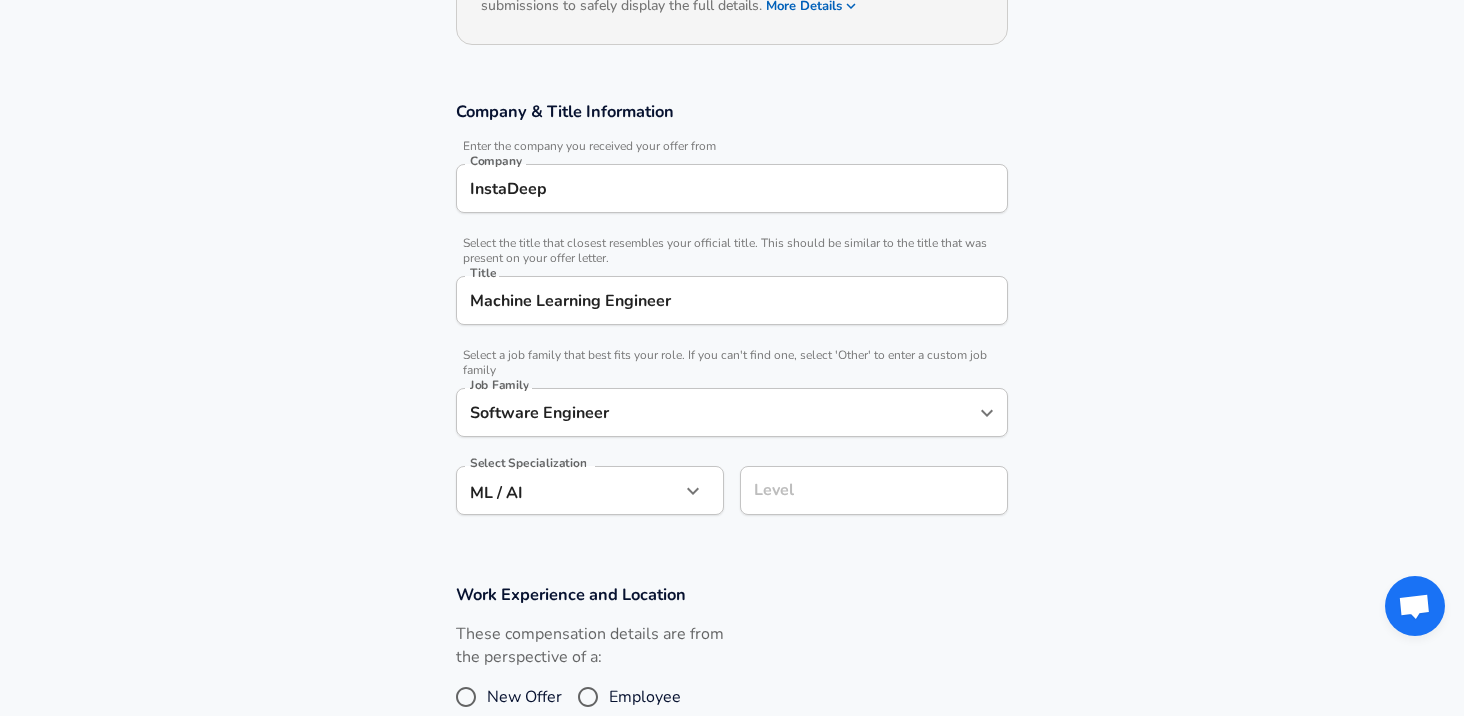 click on "Company & Title Information   Enter the company you received your offer from Company InstaDeep Company   Select the title that closest resembles your official title. This should be similar to the title that was present on your offer letter. Title Machine Learning Engineer Title   Select a job family that best fits your role. If you can't find one, select 'Other' to enter a custom job family Job Family Software Engineer Job Family Select Specialization ML / AI ML / AI Select Specialization Level Level" at bounding box center (732, 318) 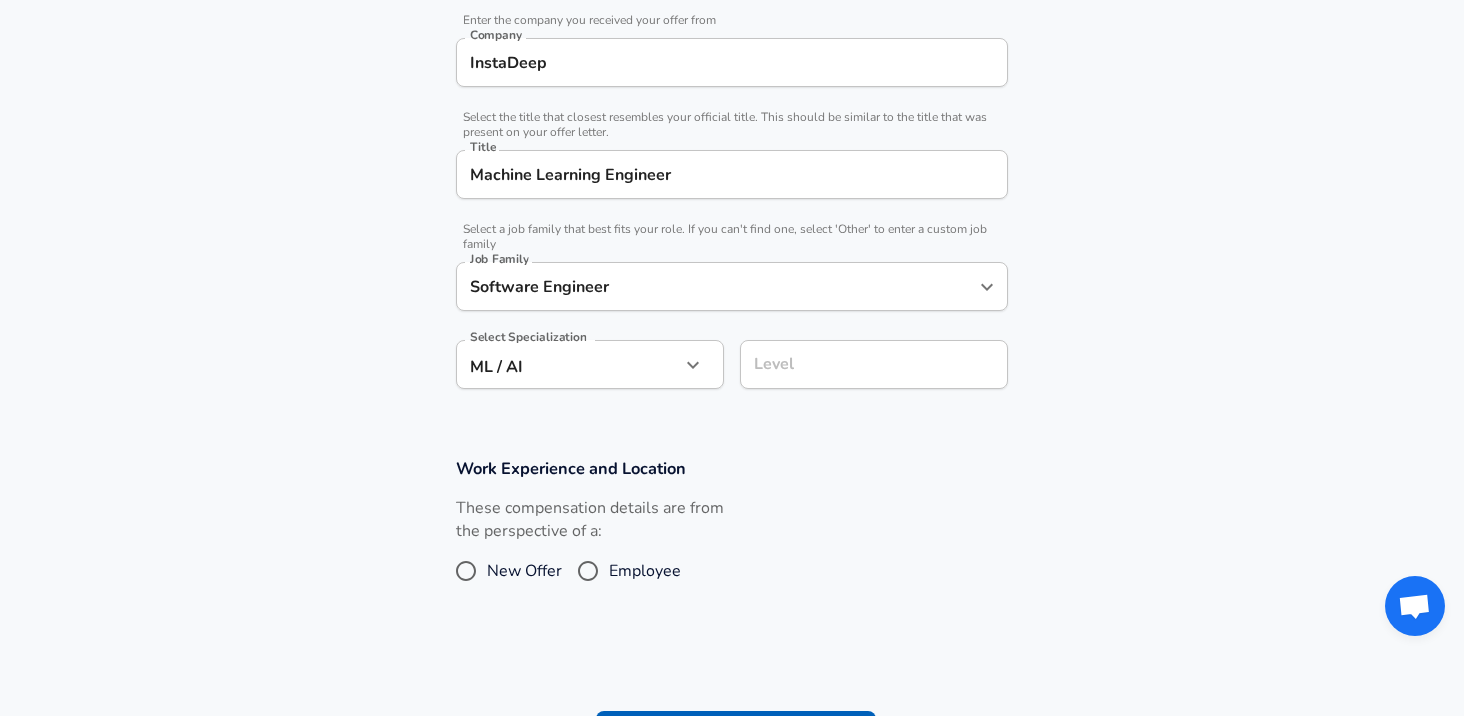 click on "Level" at bounding box center (874, 364) 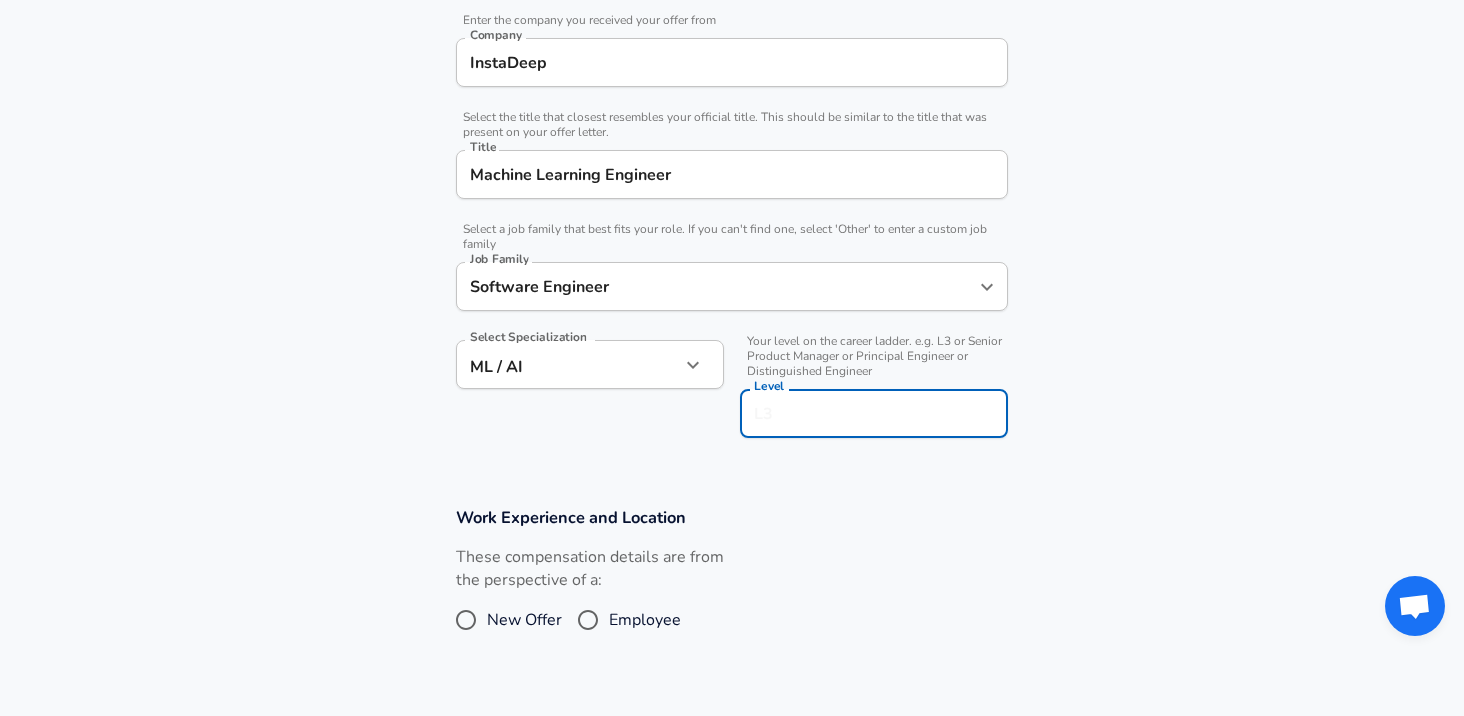 scroll, scrollTop: 445, scrollLeft: 0, axis: vertical 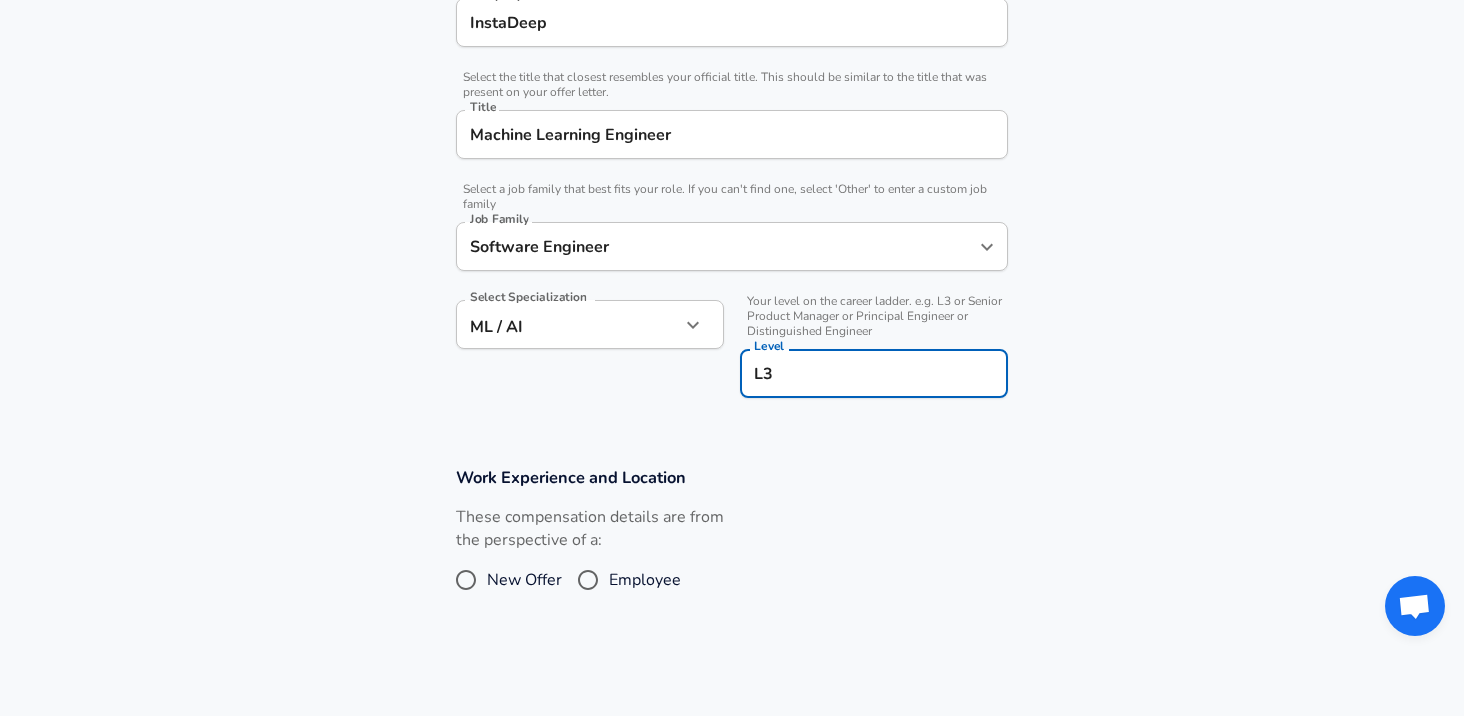type on "L3" 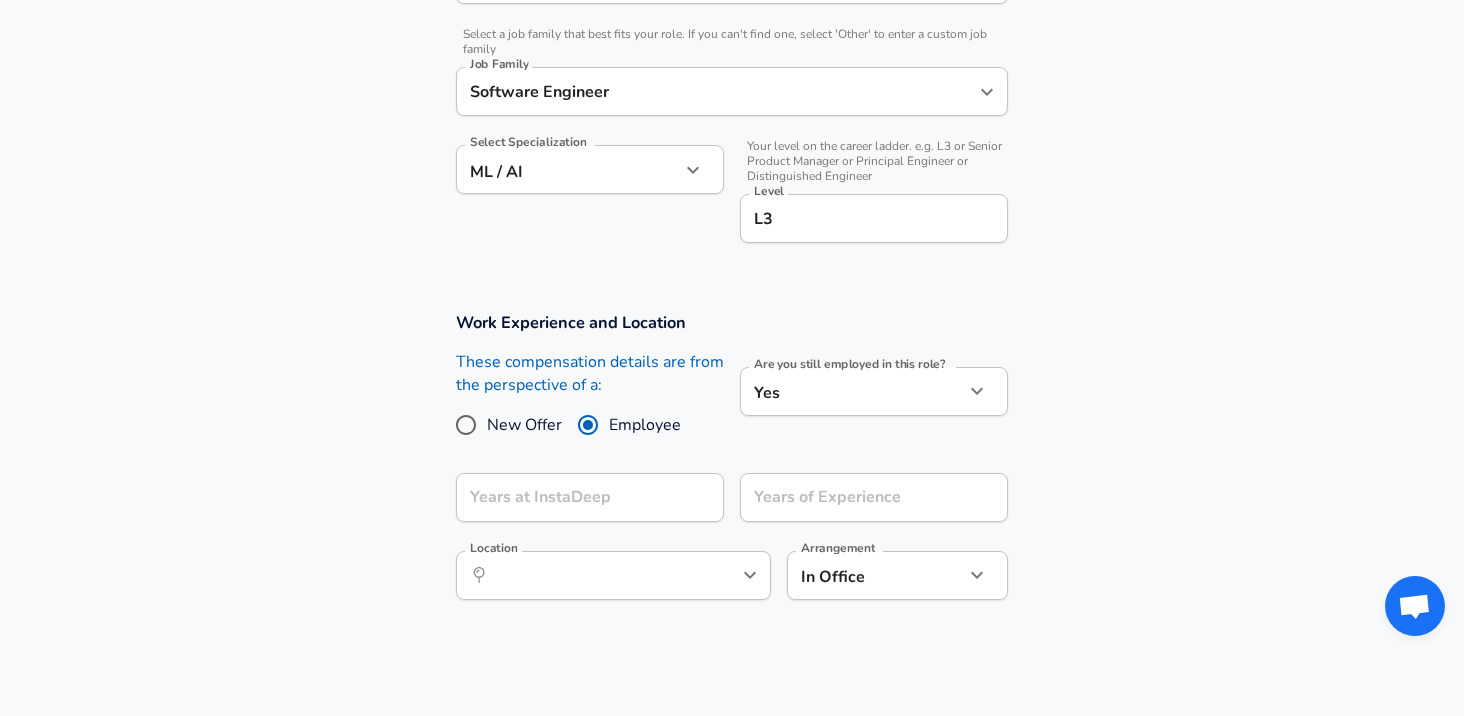 scroll, scrollTop: 628, scrollLeft: 0, axis: vertical 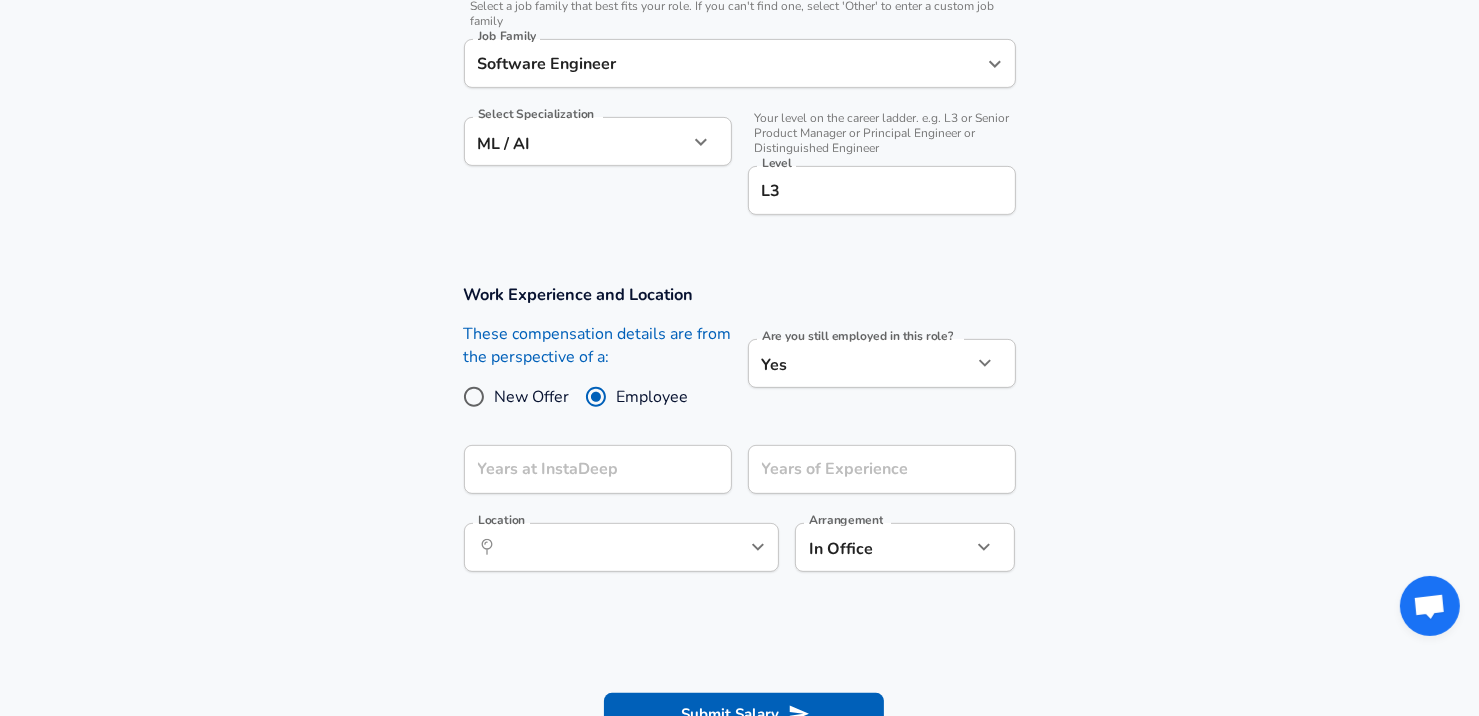 click on "Restart Add Your Salary Upload your offer letter   to verify your submission Enhance Privacy and Anonymity No Automatically hides specific fields until there are enough submissions to safely display the full details.   More Details Based on your submission and the data points that we have already collected, we will automatically hide and anonymize specific fields if there aren't enough data points to remain sufficiently anonymous. Company & Title Information   Enter the company you received your offer from Company InstaDeep Company   Select the title that closest resembles your official title. This should be similar to the title that was present on your offer letter. Title Machine Learning Engineer Title   Select a job family that best fits your role. If you can't find one, select 'Other' to enter a custom job family Job Family Software Engineer Job Family Select Specialization ML / AI ML / AI Select Specialization   Level L3 Level Work Experience and Location New Offer Employee Yes yes Years at InstaDeep ​" at bounding box center [739, -270] 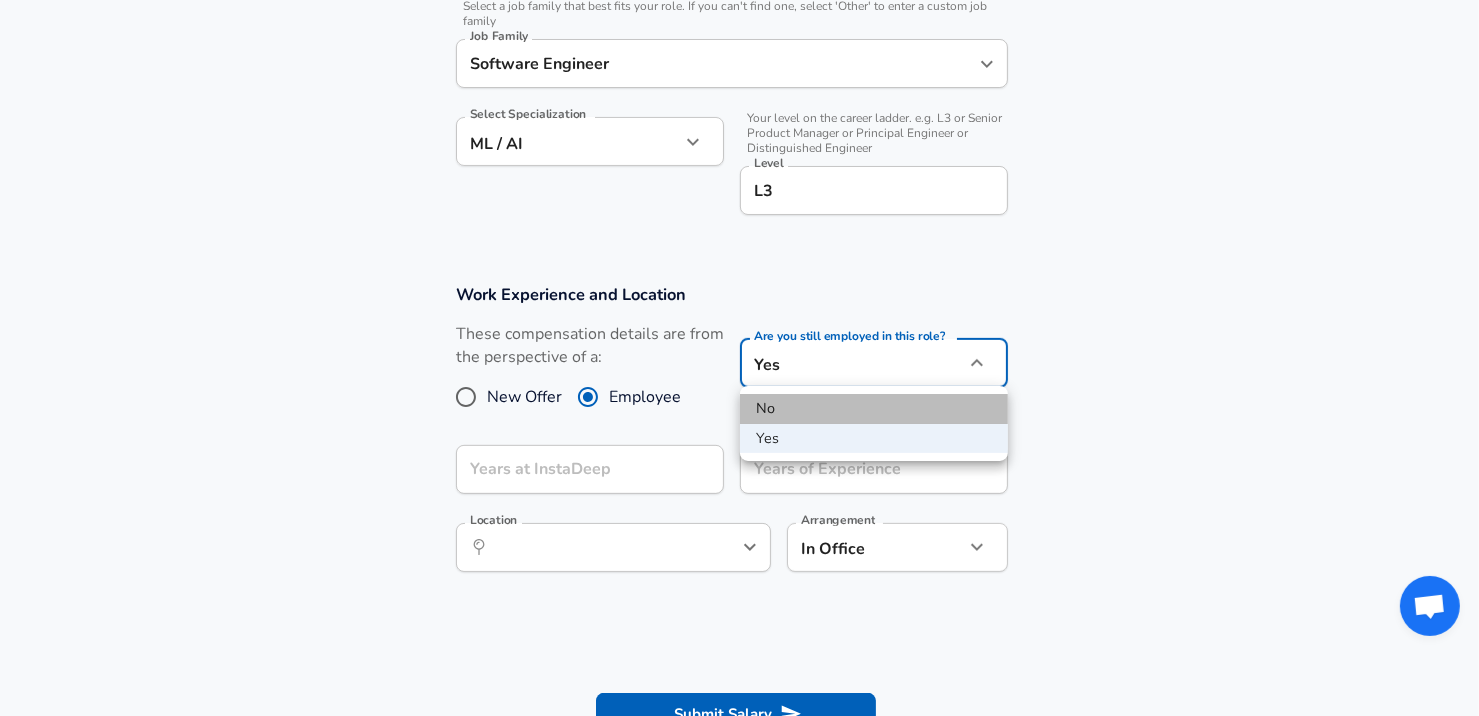 click on "No" at bounding box center [874, 409] 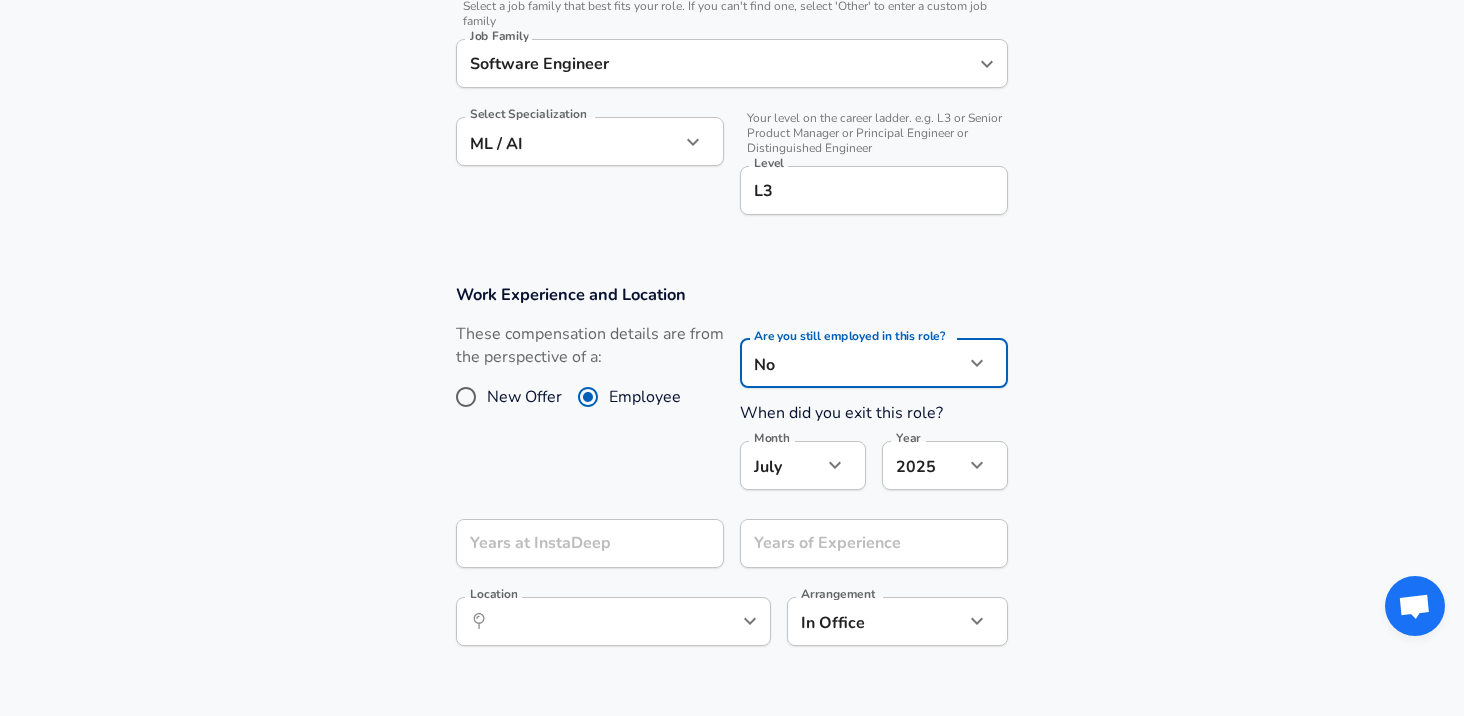 click 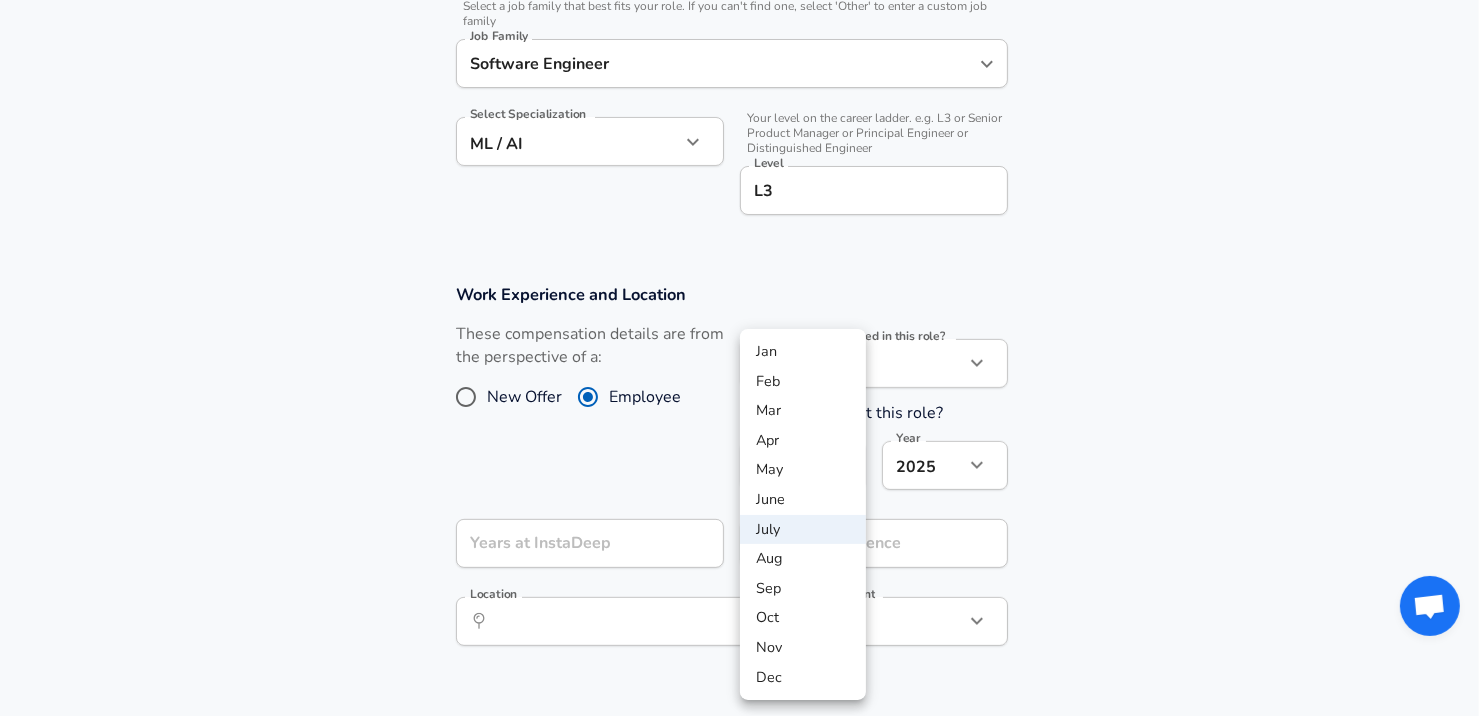 click on "May" at bounding box center (803, 470) 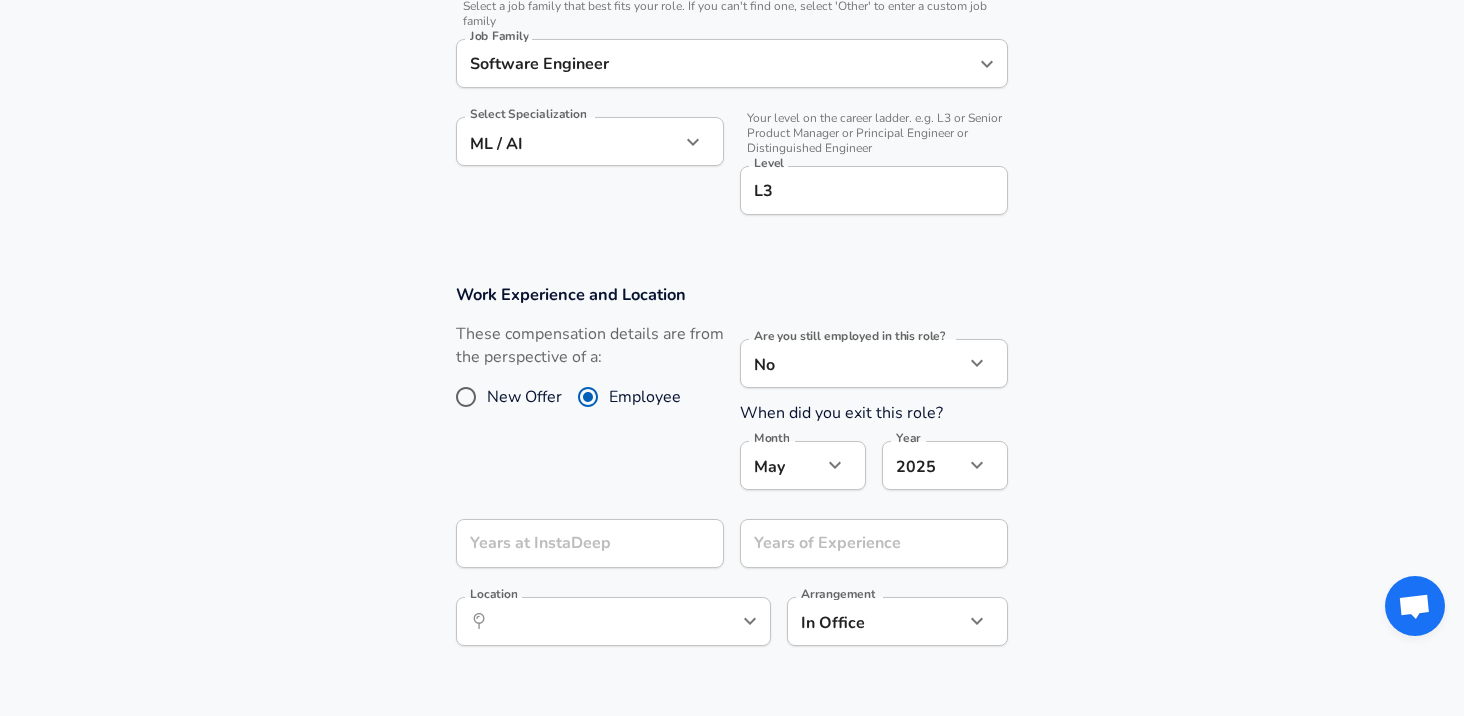 click 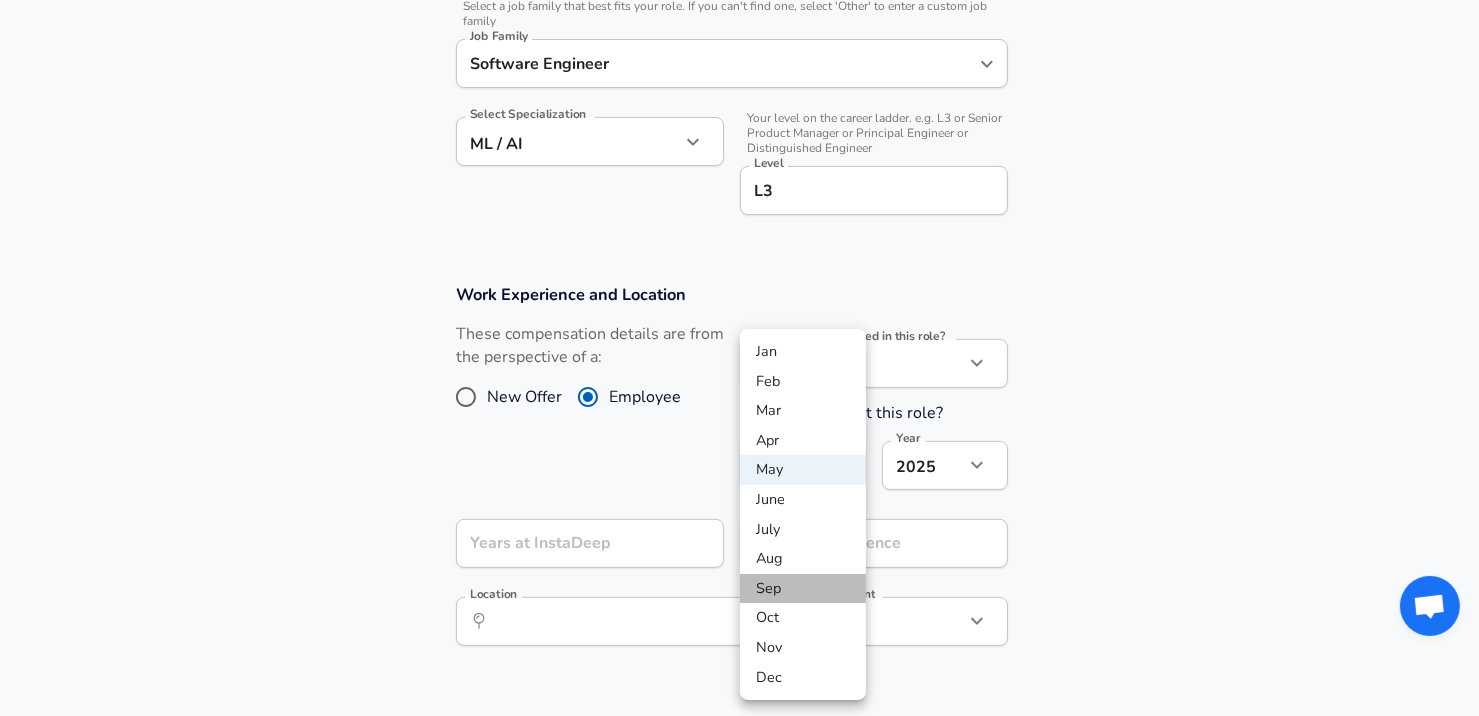 click on "Sep" at bounding box center [803, 589] 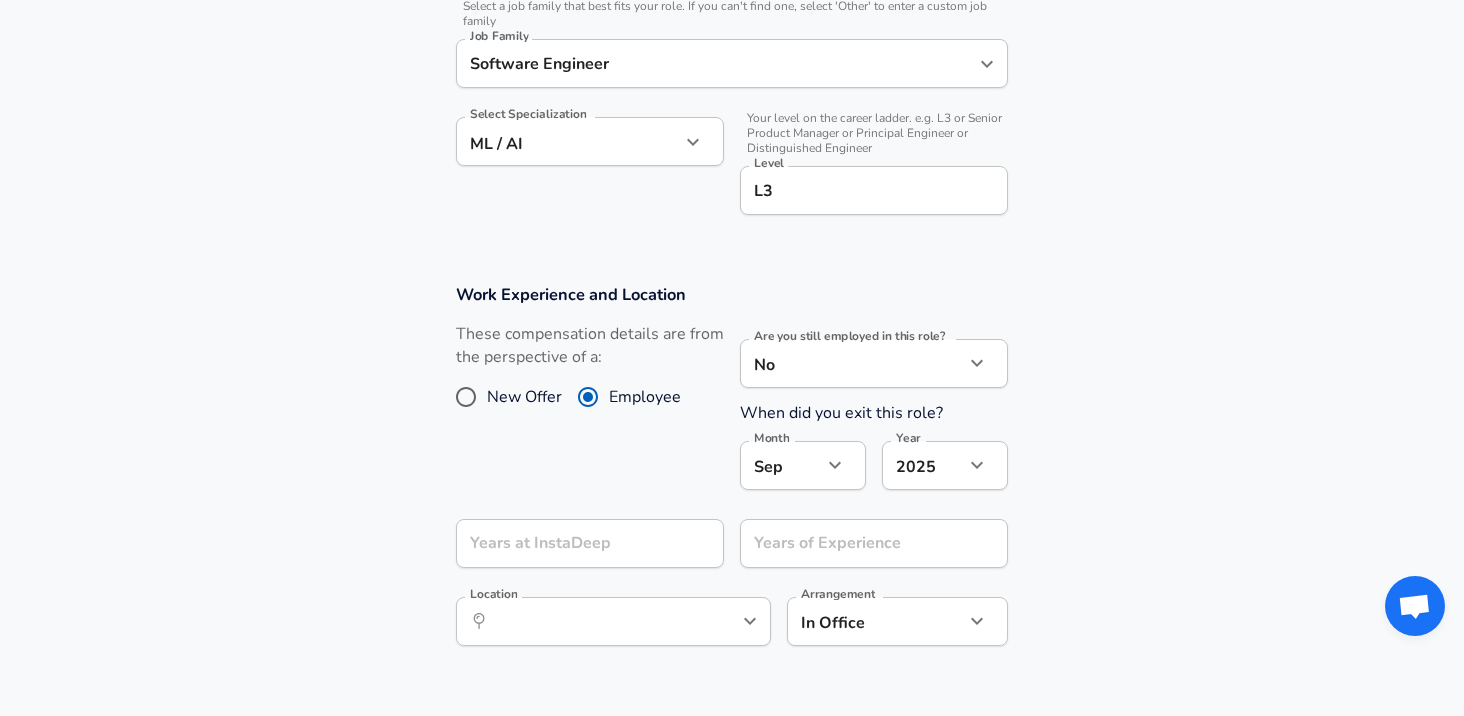 click on "2025 2025 Year" at bounding box center (945, 465) 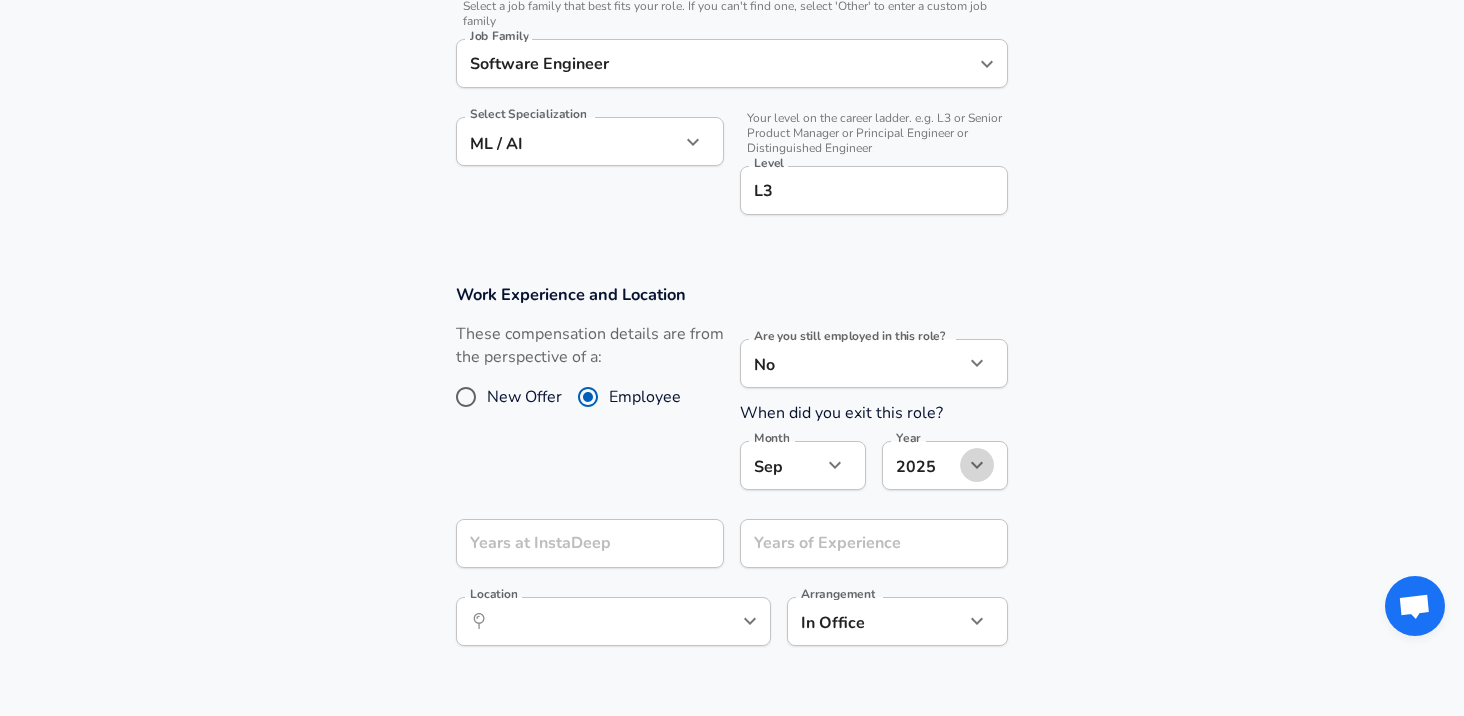 click 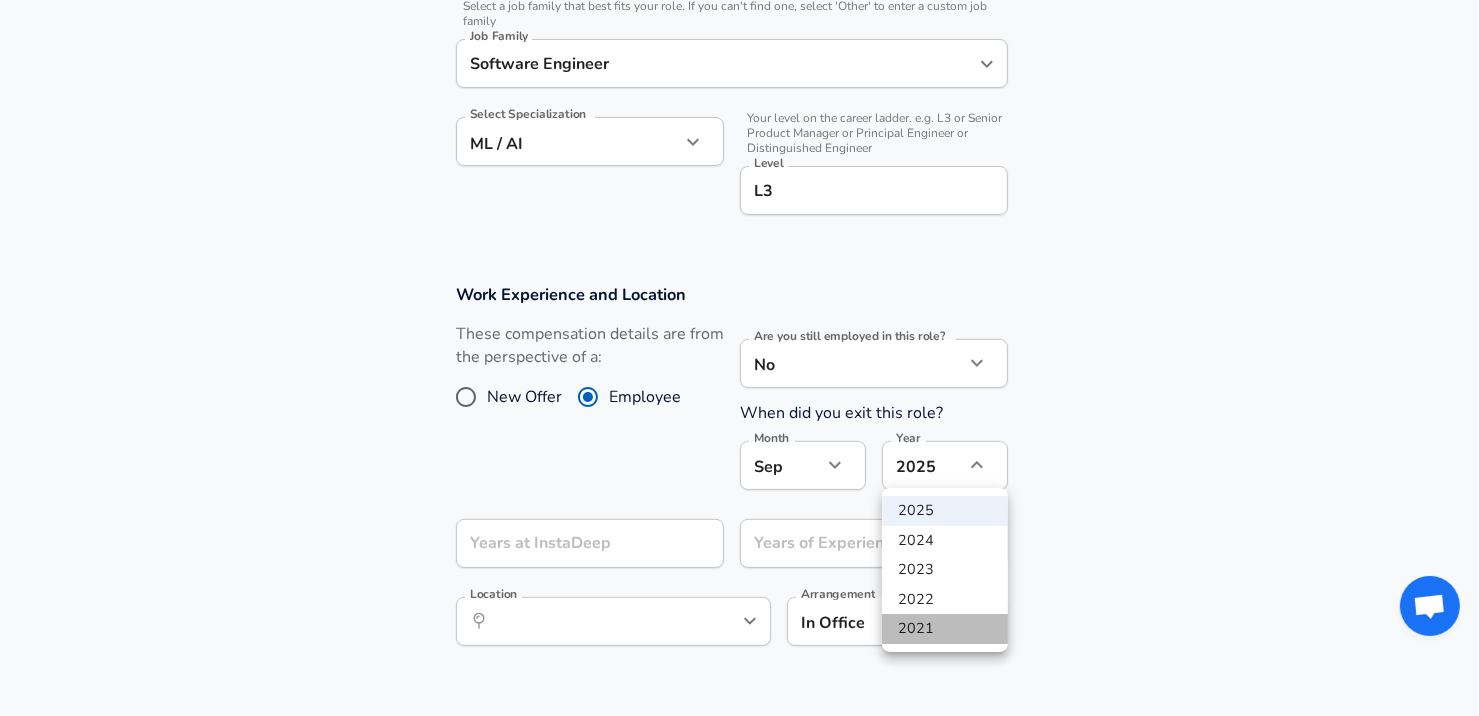 click on "2021" at bounding box center (945, 629) 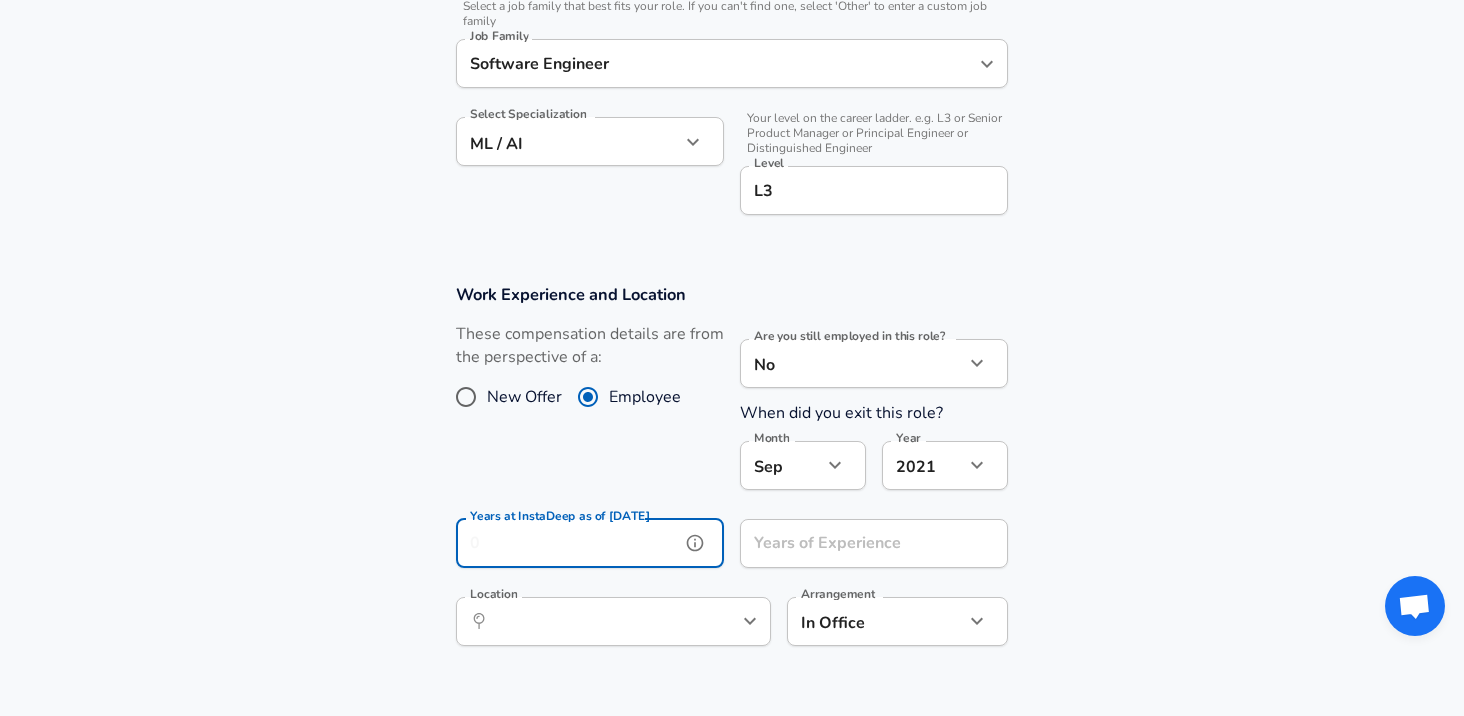 click on "Years at InstaDeep as of [DATE] Years at InstaDeep as of [DATE]" at bounding box center (590, 546) 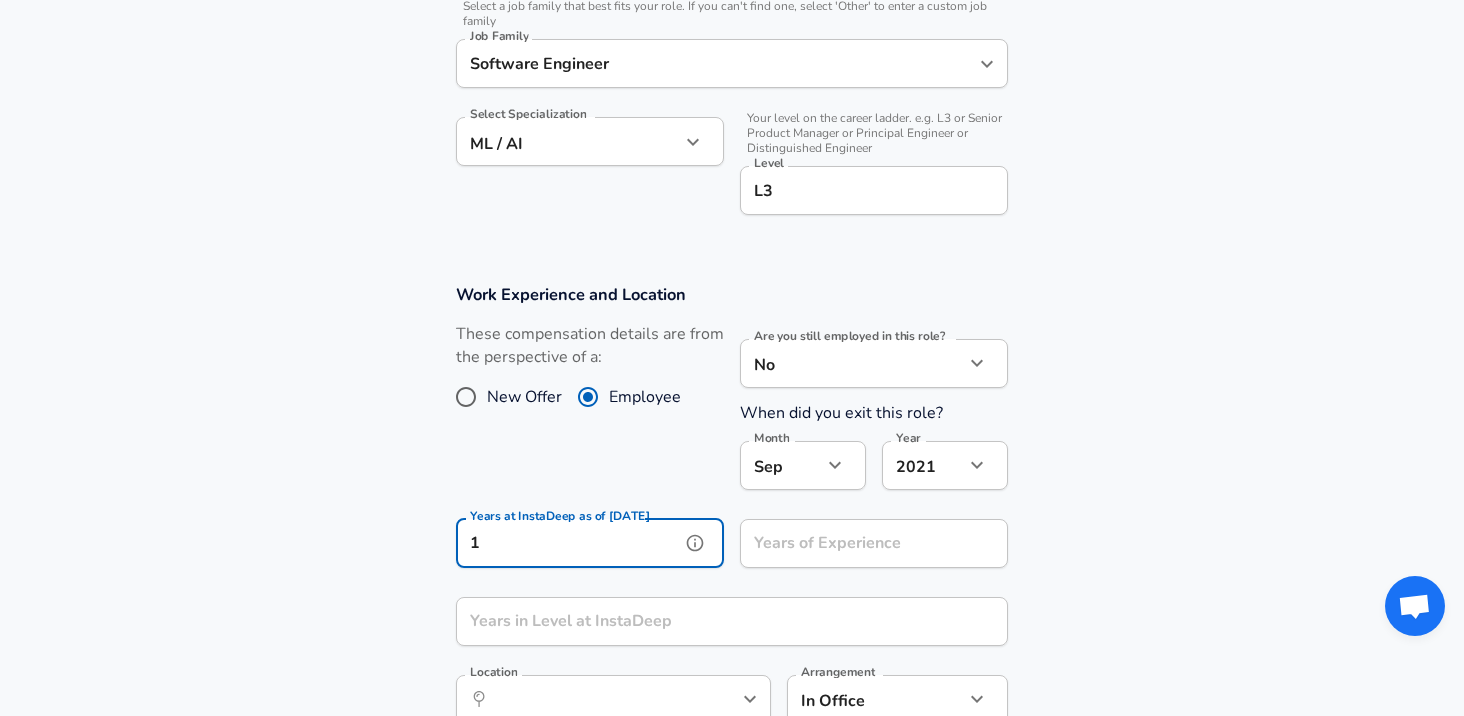 type on "1" 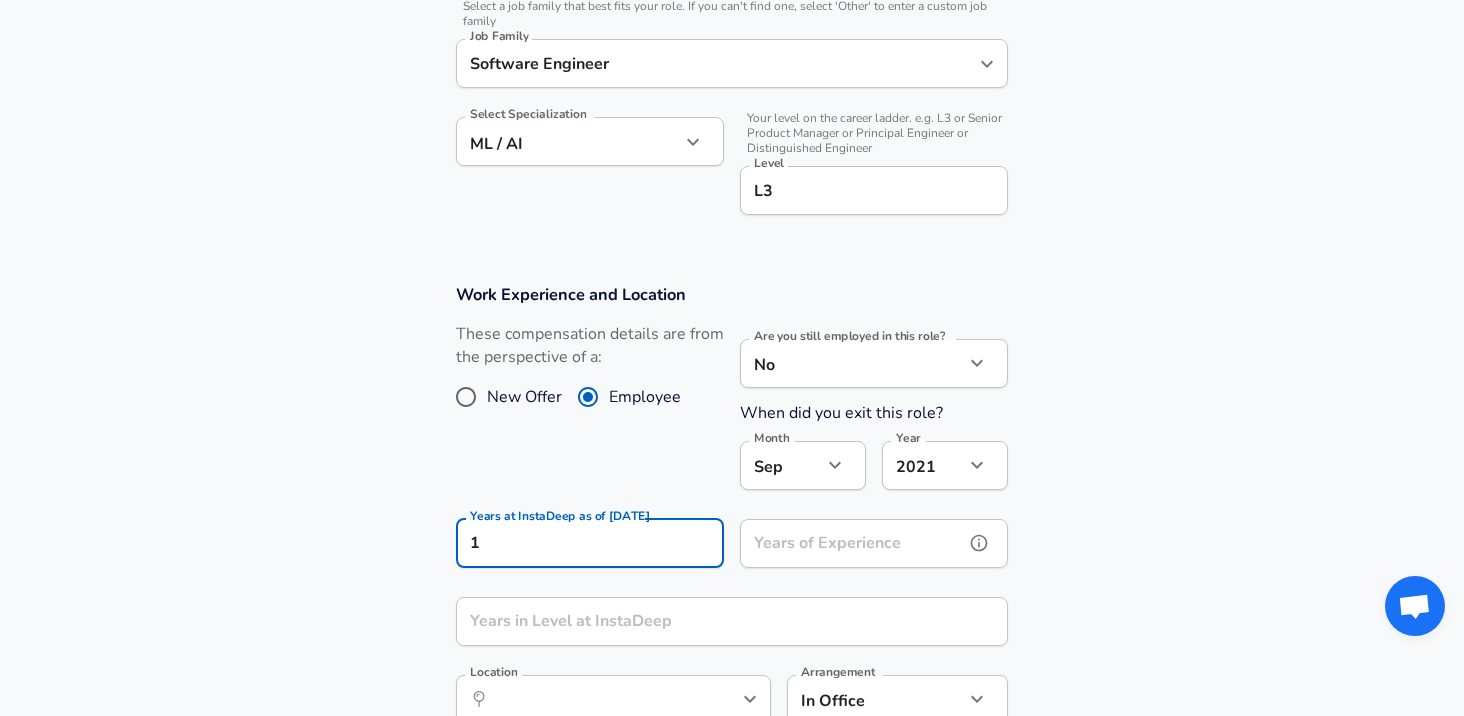 click on "Years of Experience Years of Experience" at bounding box center (874, 546) 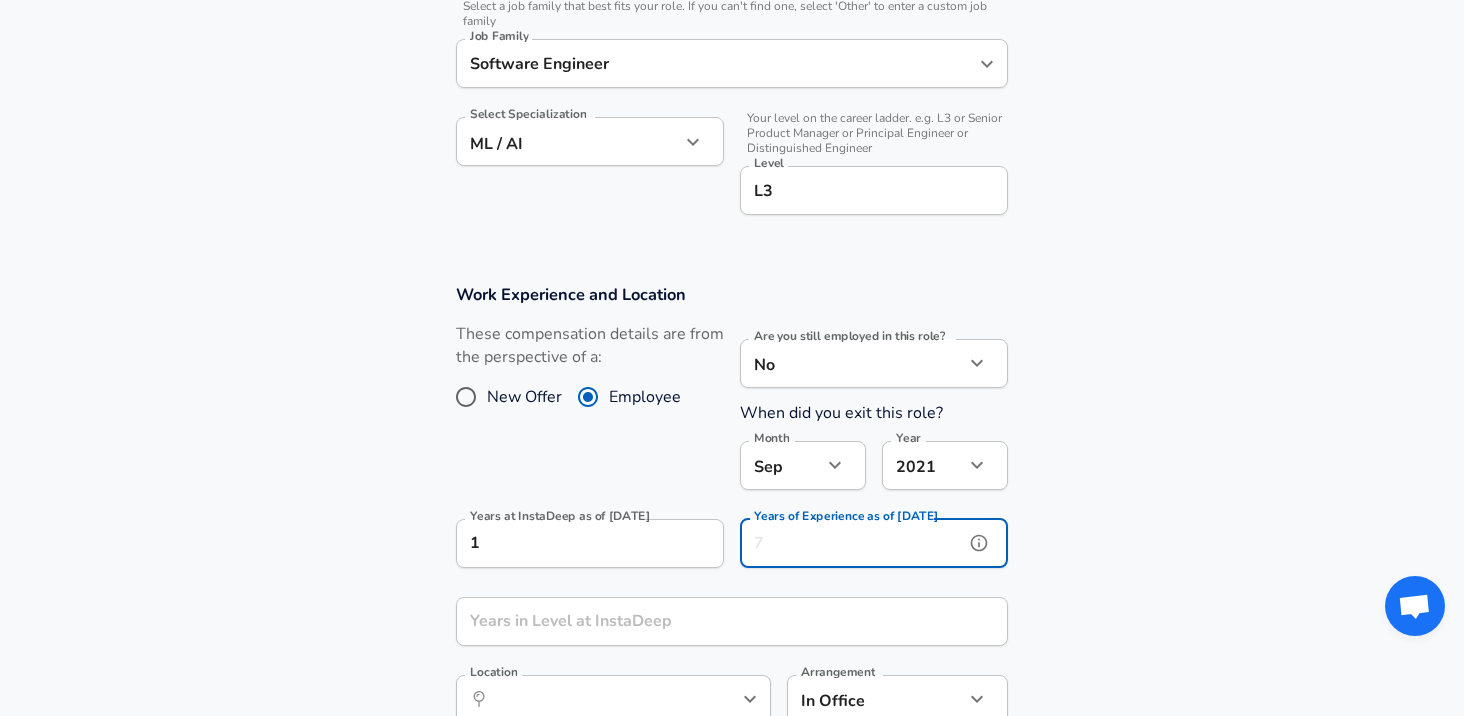 type on "0" 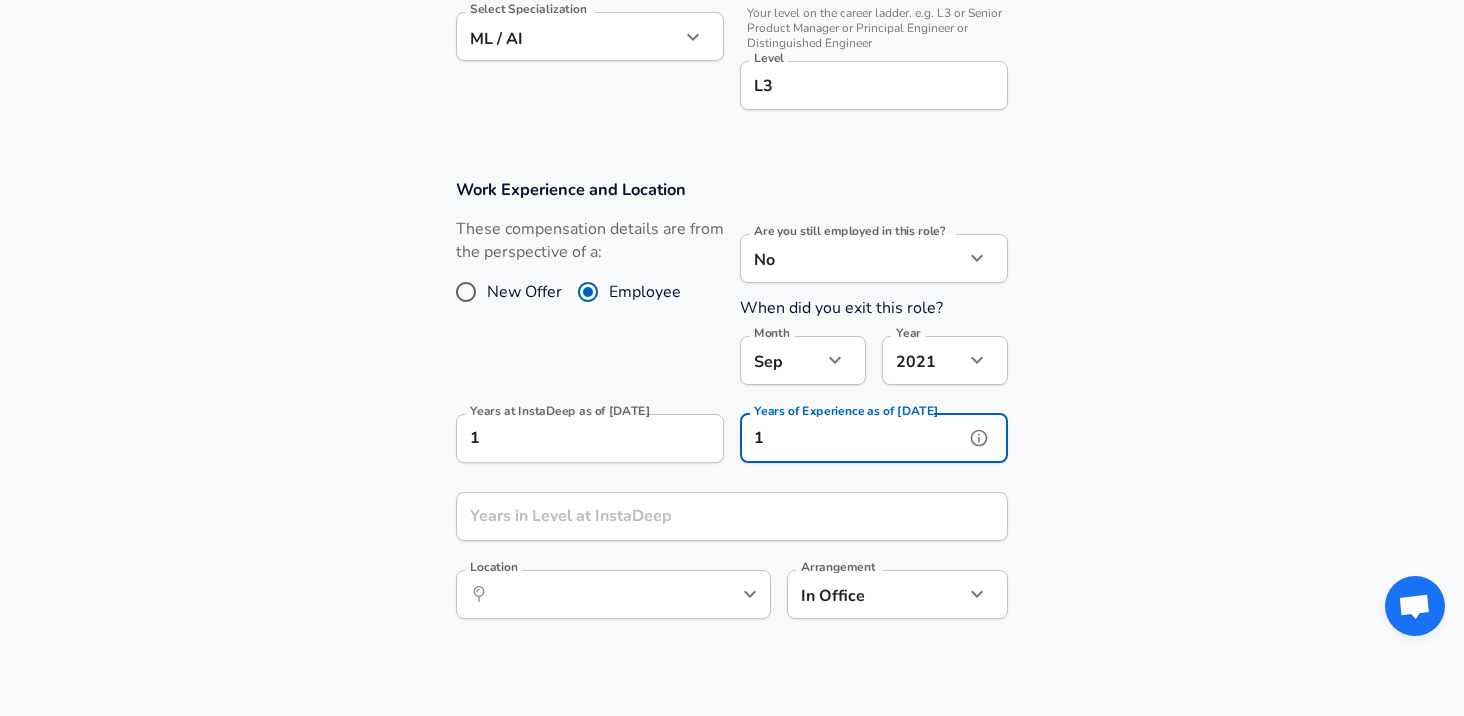 scroll, scrollTop: 744, scrollLeft: 0, axis: vertical 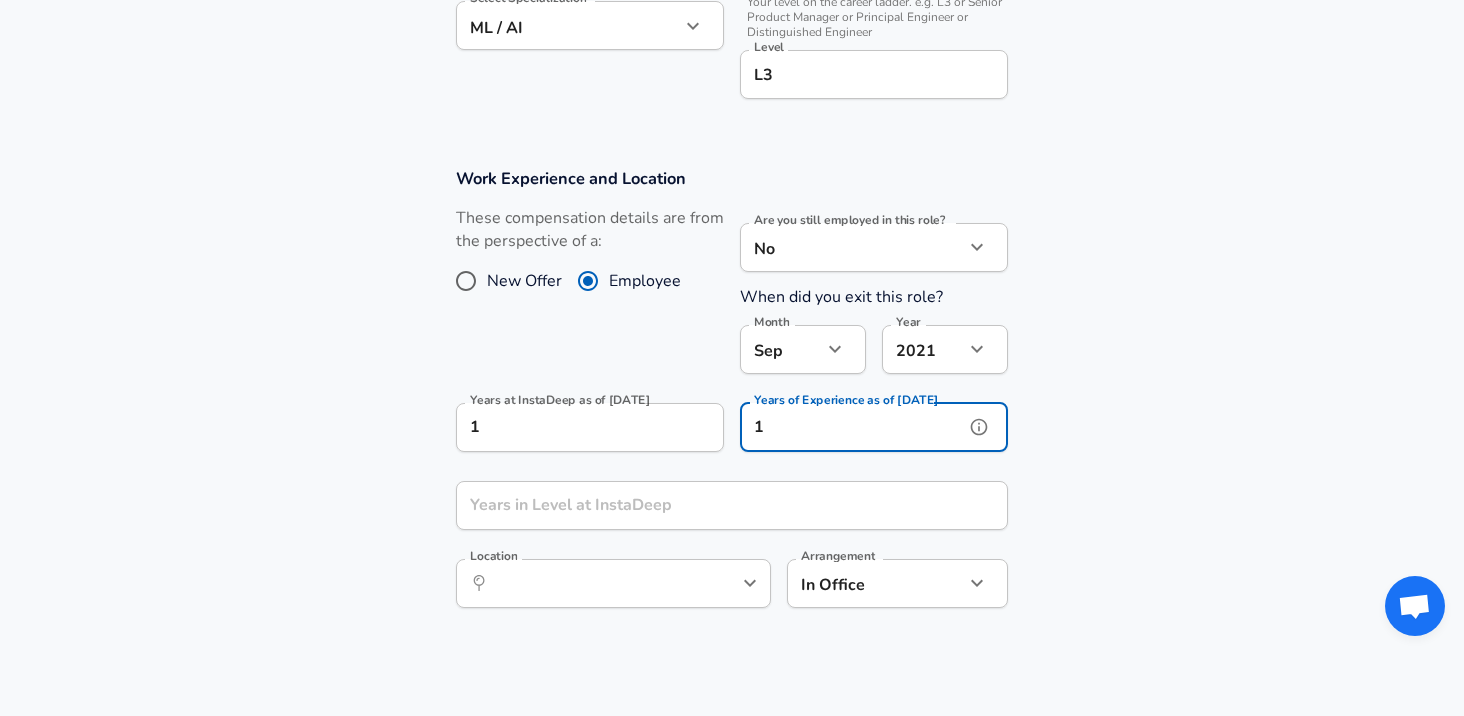 type on "1" 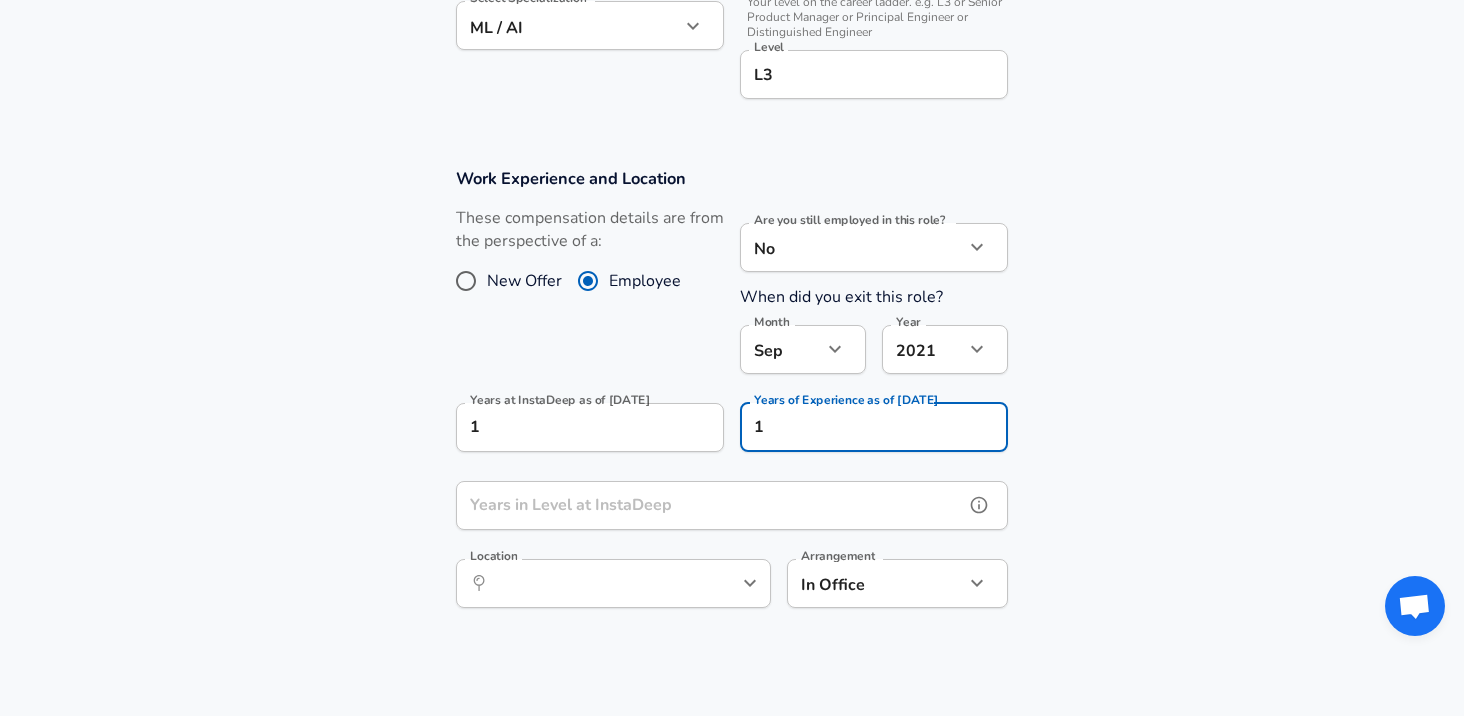 click on "Years in Level at InstaDeep Years in Level at InstaDeep" at bounding box center (732, 508) 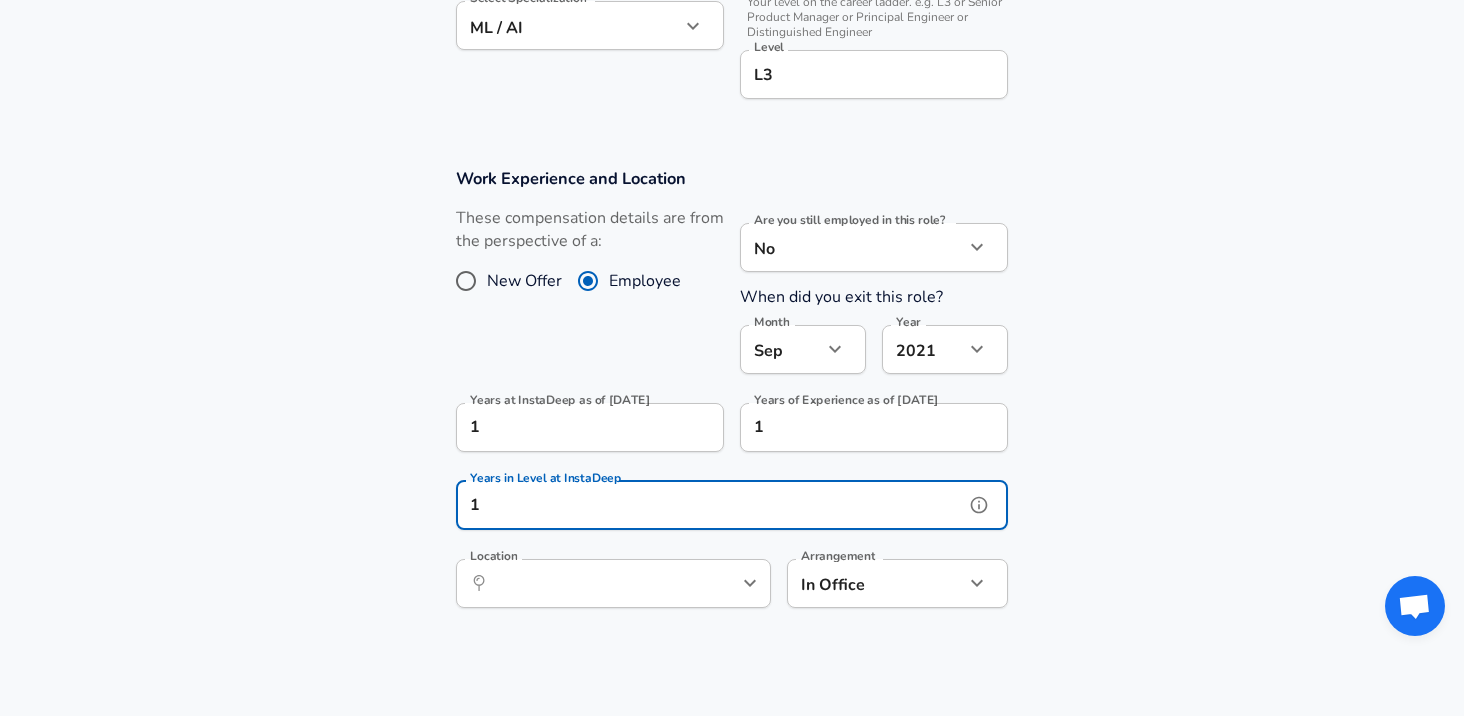 type on "1" 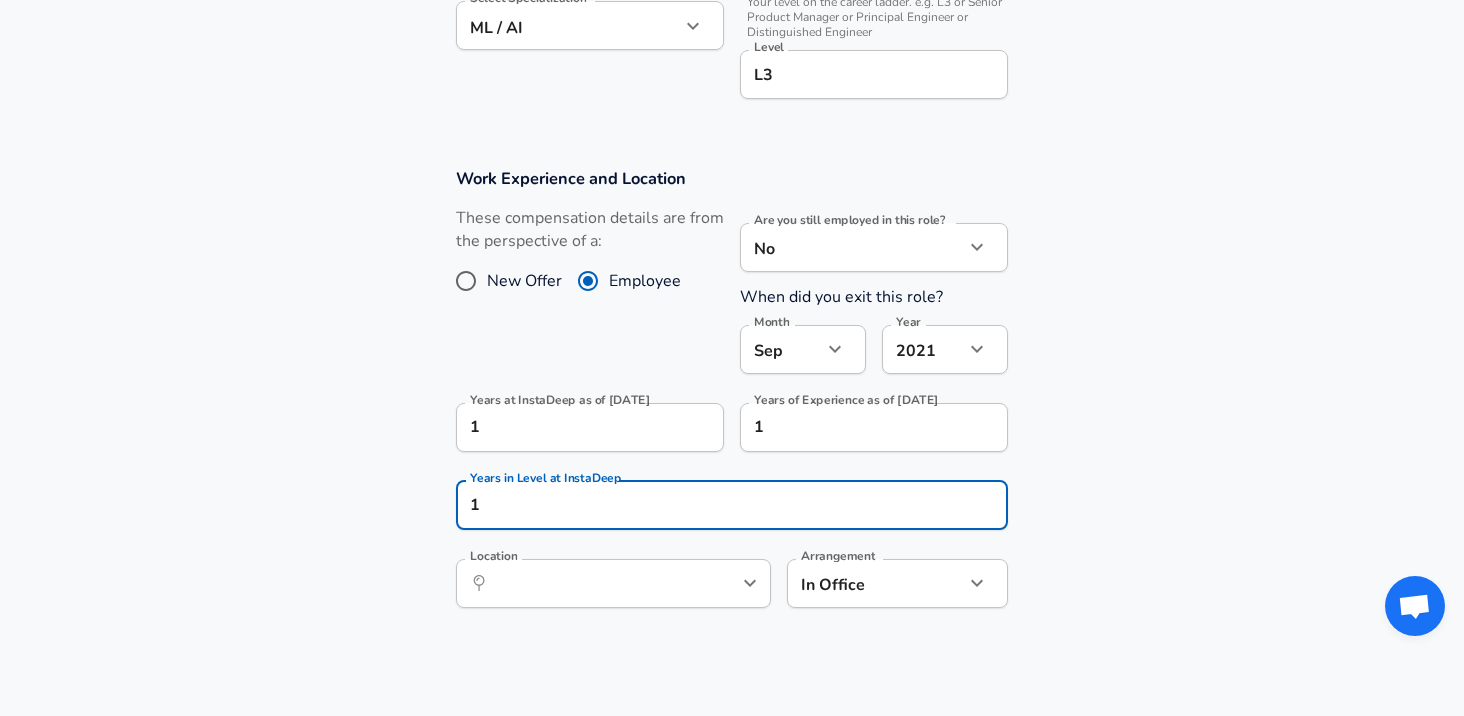 click on "Work Experience and Location These compensation details are from the perspective of a: New Offer Employee Are you still employed in this role? No no Are you still employed in this role? When did you exit this role? Month [DATE] Month Year [DATE] 2021 Year Years at InstaDeep as of [DATE] 1 Years at InstaDeep as of [DATE] Years of Experience as of [DATE] 1 Years of Experience as of [DATE] Years in Level at InstaDeep 1 Years in Level at InstaDeep Location ​ Location Arrangement In Office office Arrangement" at bounding box center [732, 398] 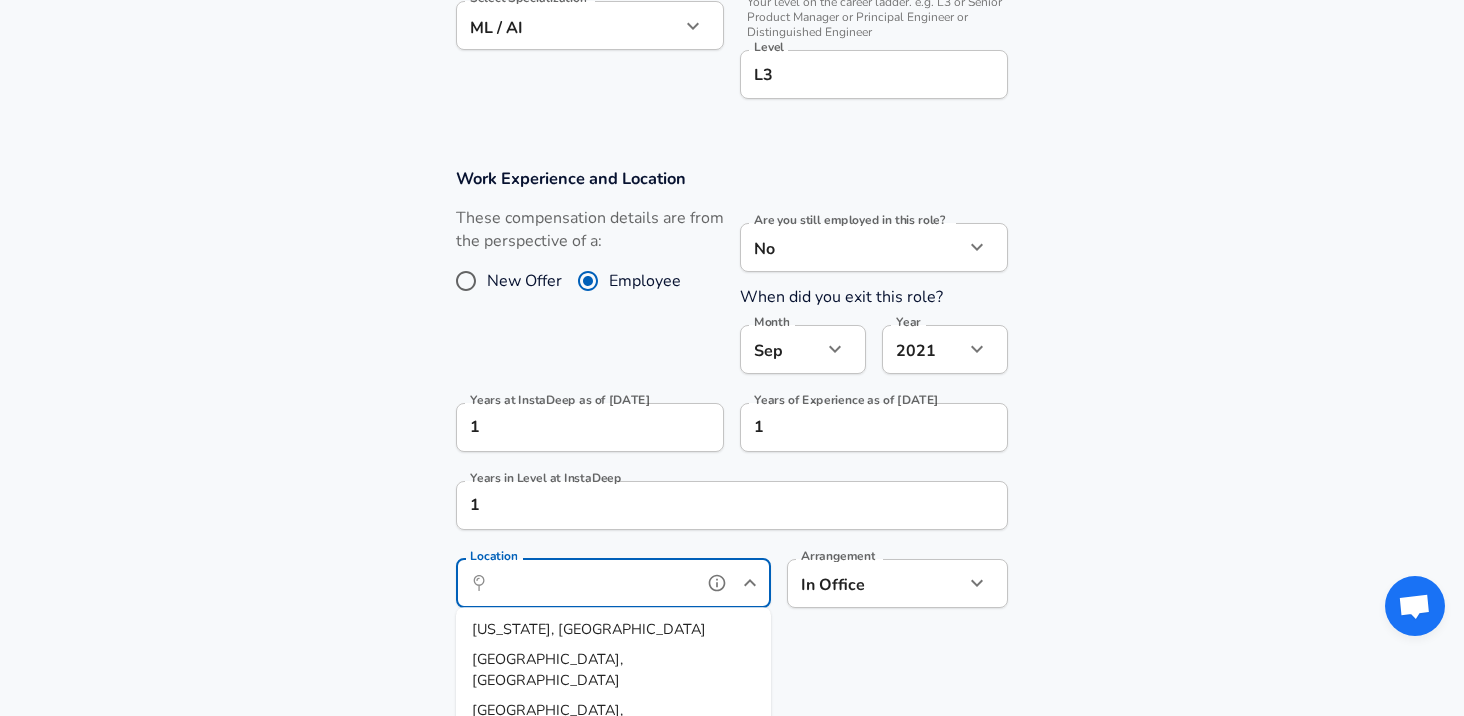 click on "Location" at bounding box center [591, 583] 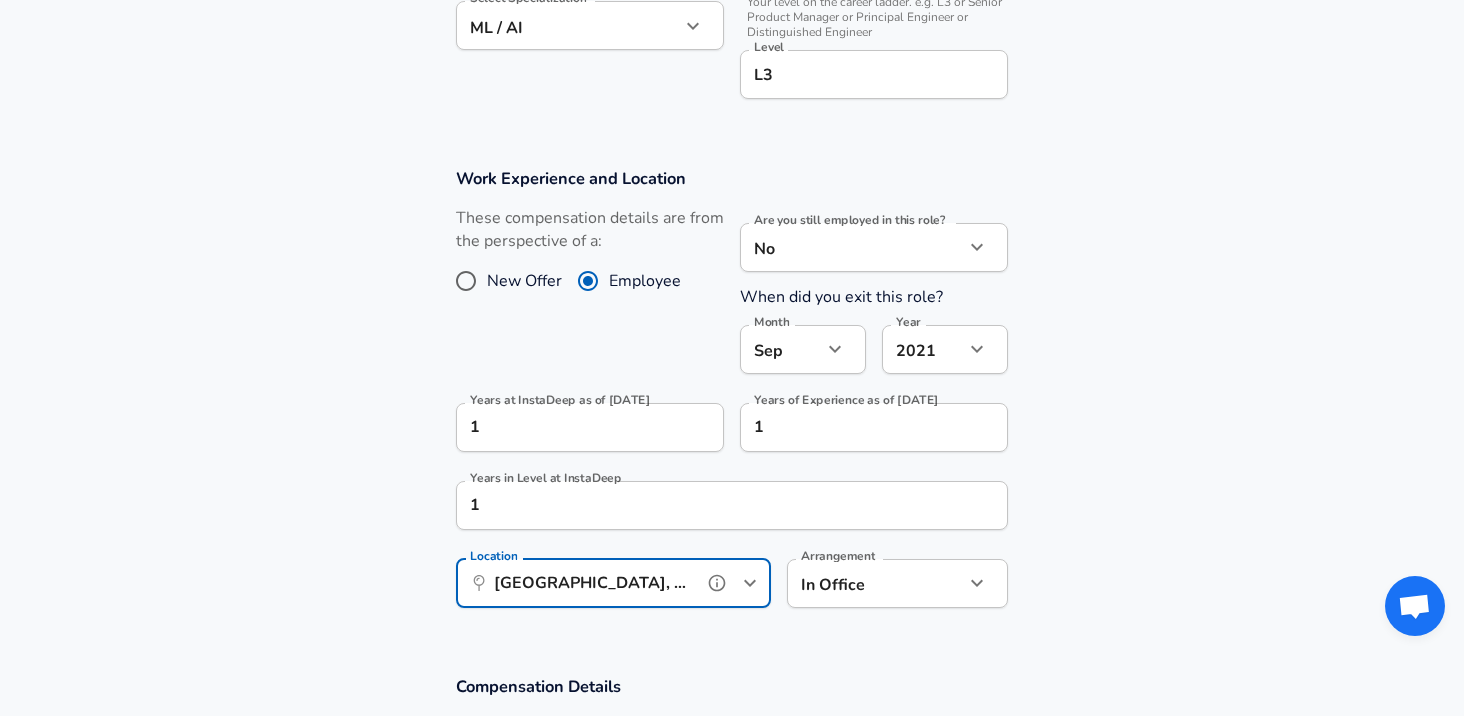 type on "[GEOGRAPHIC_DATA], [GEOGRAPHIC_DATA], [GEOGRAPHIC_DATA]" 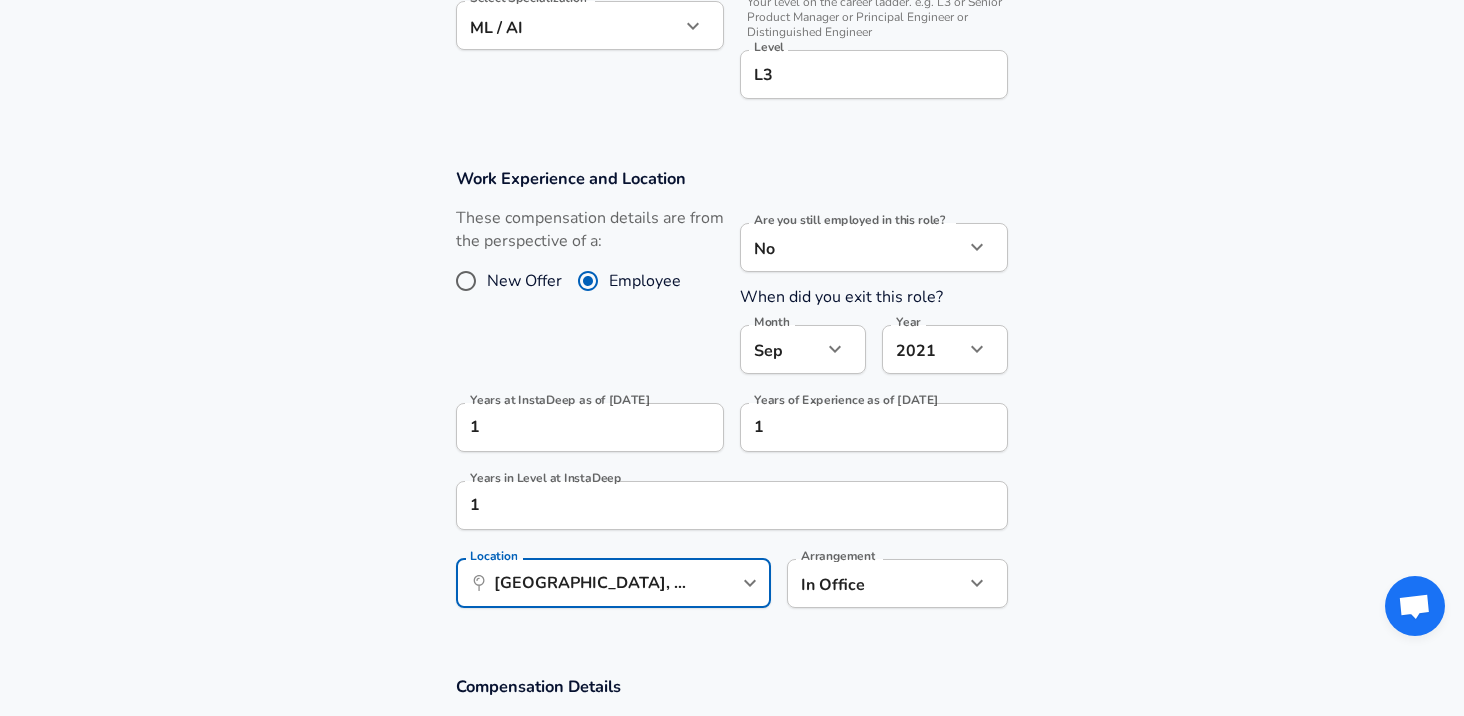click on "Restart Add Your Salary Upload your offer letter   to verify your submission Enhance Privacy and Anonymity No Automatically hides specific fields until there are enough submissions to safely display the full details.   More Details Based on your submission and the data points that we have already collected, we will automatically hide and anonymize specific fields if there aren't enough data points to remain sufficiently anonymous. Company & Title Information   Enter the company you received your offer from Company InstaDeep Company   Select the title that closest resembles your official title. This should be similar to the title that was present on your offer letter. Title Machine Learning Engineer Title   Select a job family that best fits your role. If you can't find one, select 'Other' to enter a custom job family Job Family Software Engineer Job Family Select Specialization ML / AI ML / AI Select Specialization   Level L3 Level Work Experience and Location New Offer Employee No no Month [DATE] Month Year 1" at bounding box center (732, -386) 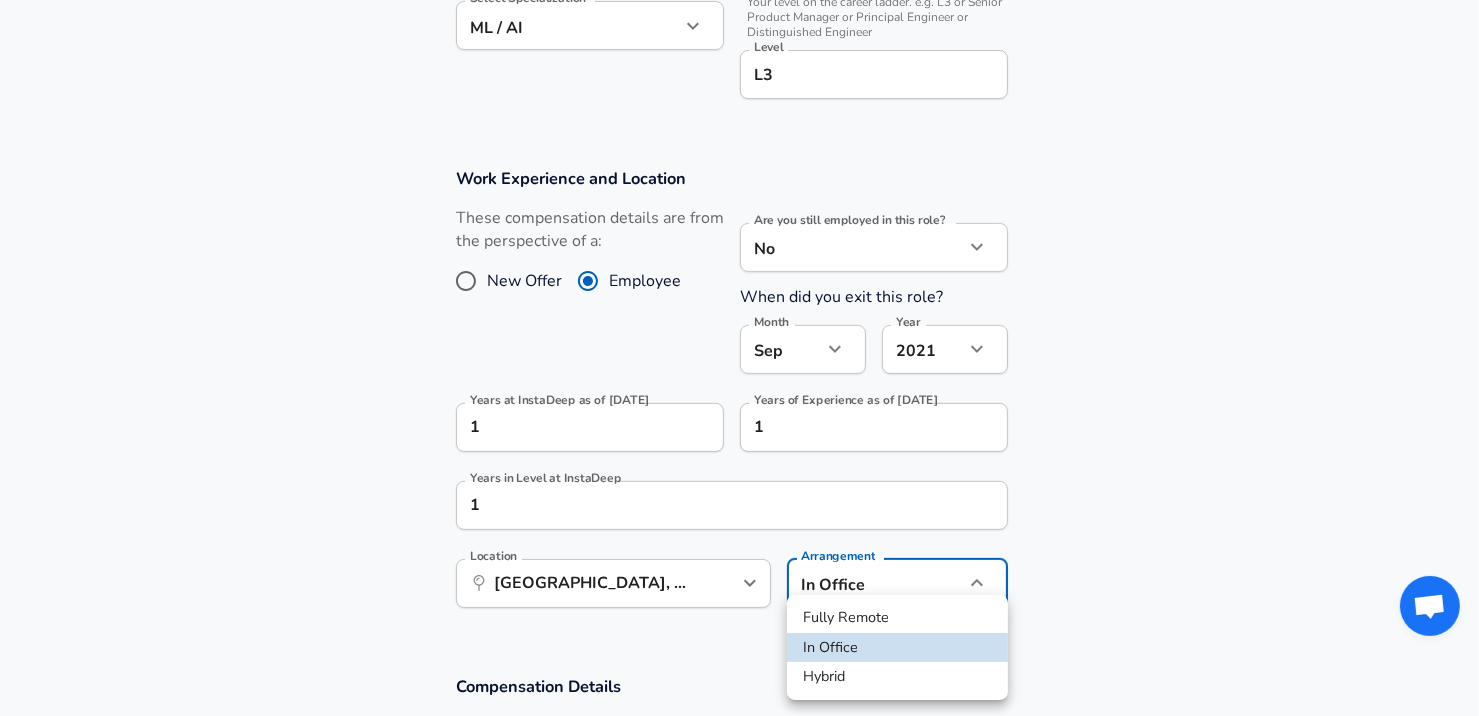 click on "Fully Remote" at bounding box center [897, 618] 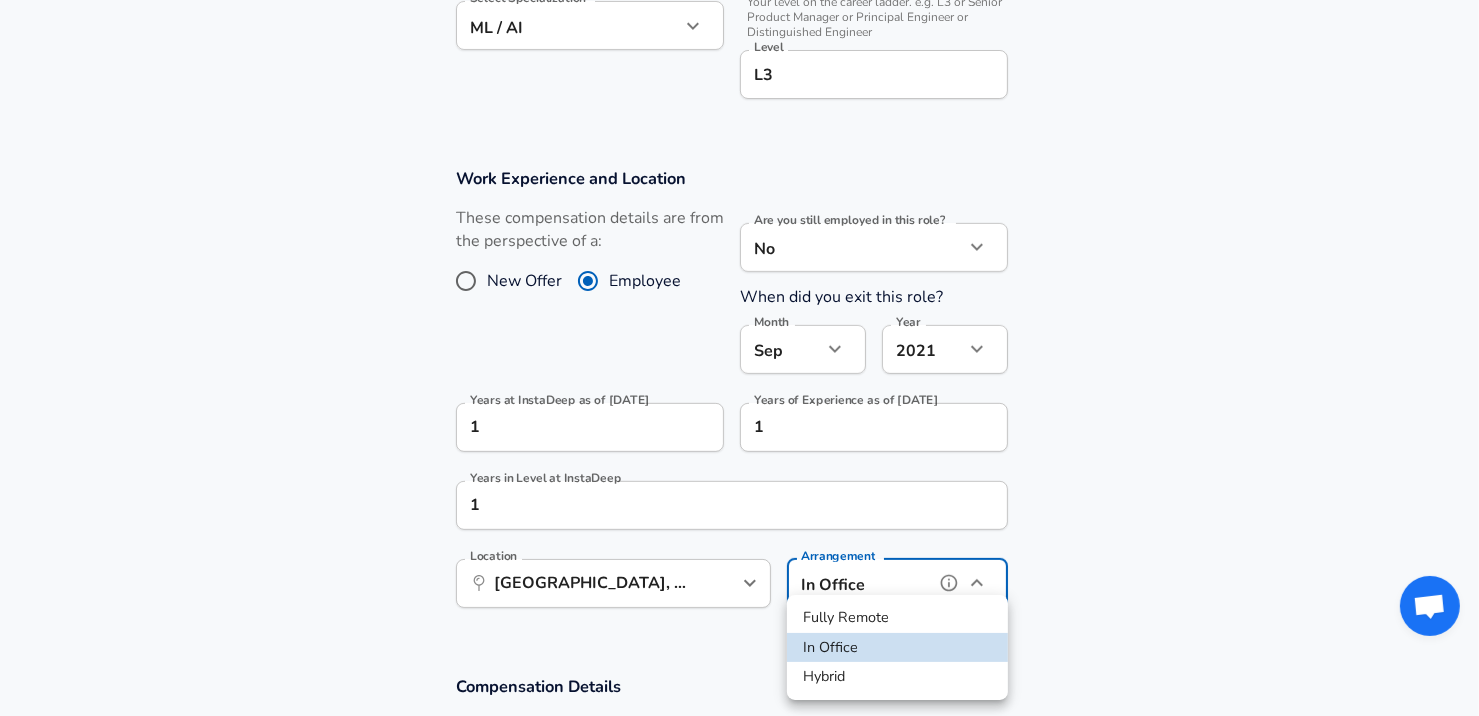 type on "remote" 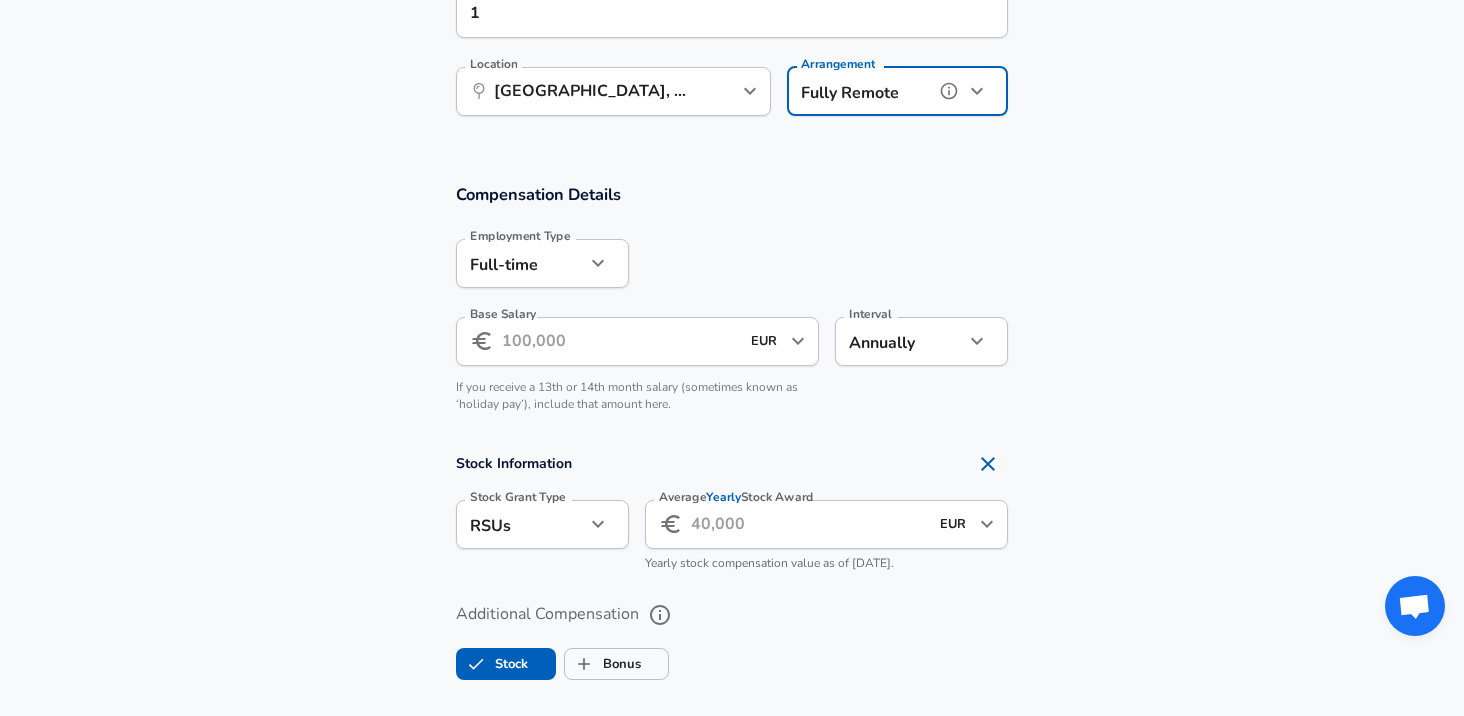 scroll, scrollTop: 1148, scrollLeft: 0, axis: vertical 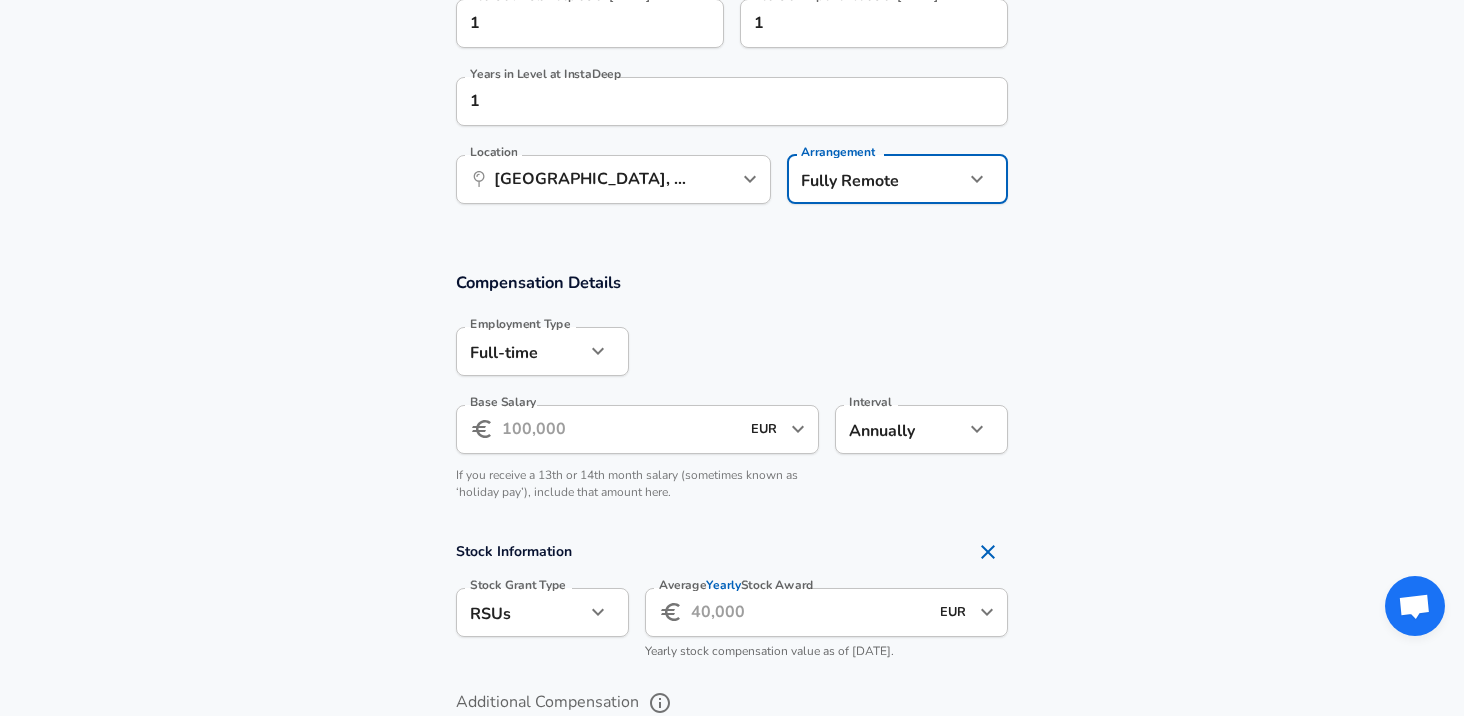 click 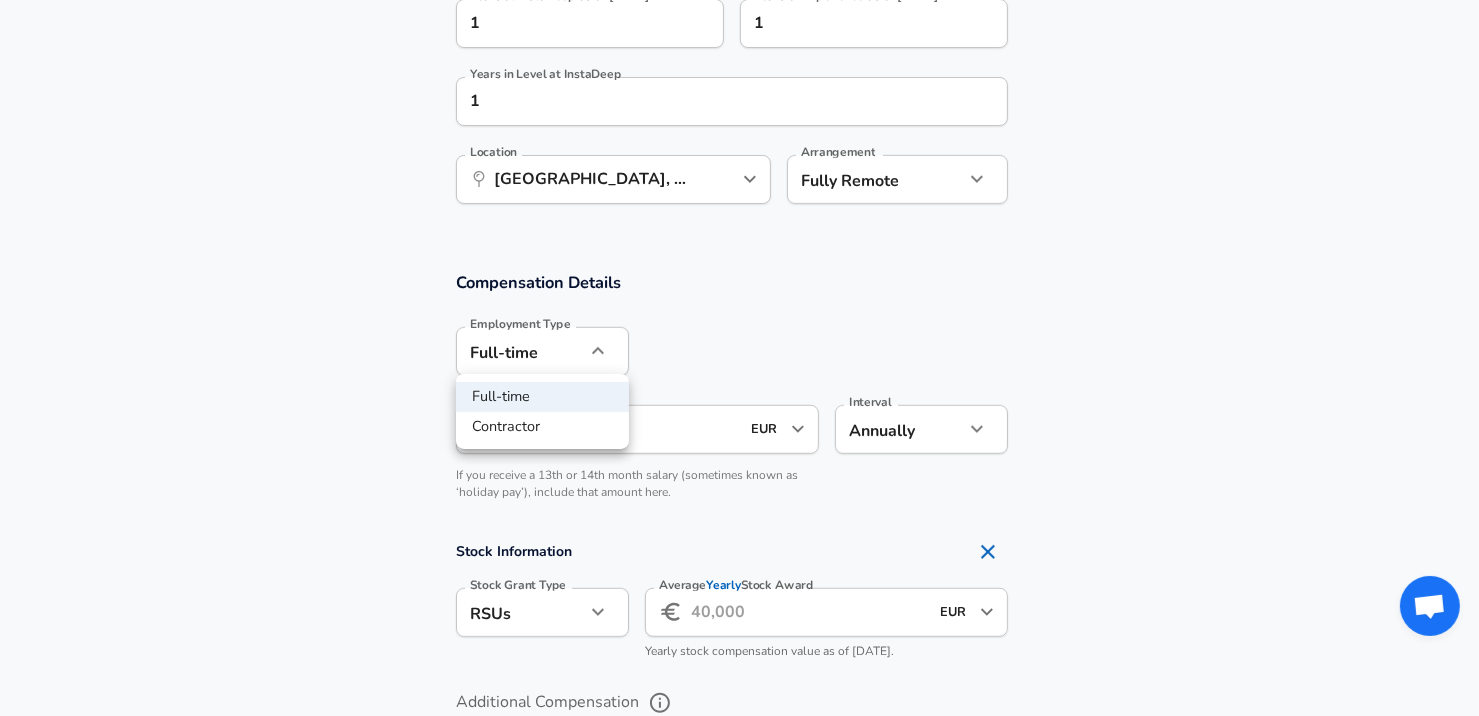 click on "Full-time" at bounding box center (542, 397) 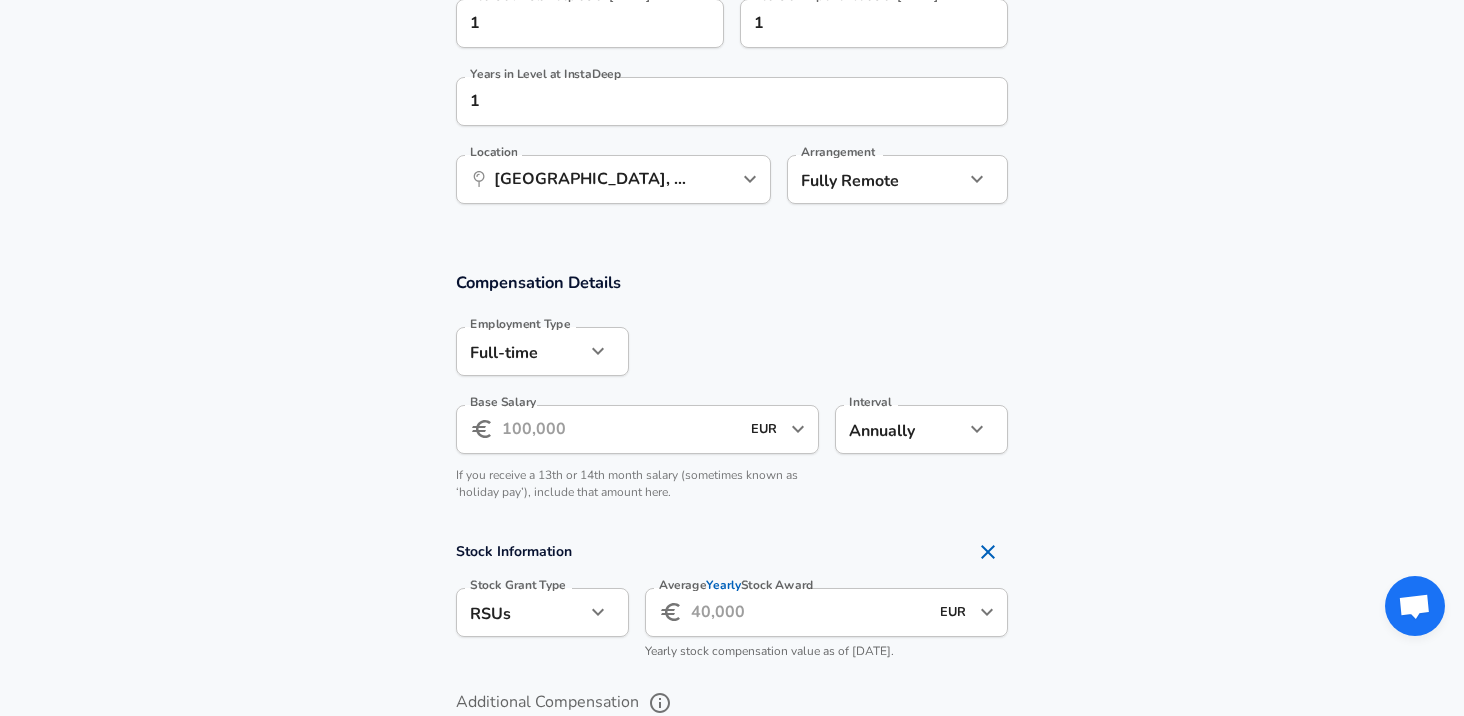 click on "Base Salary" at bounding box center [620, 429] 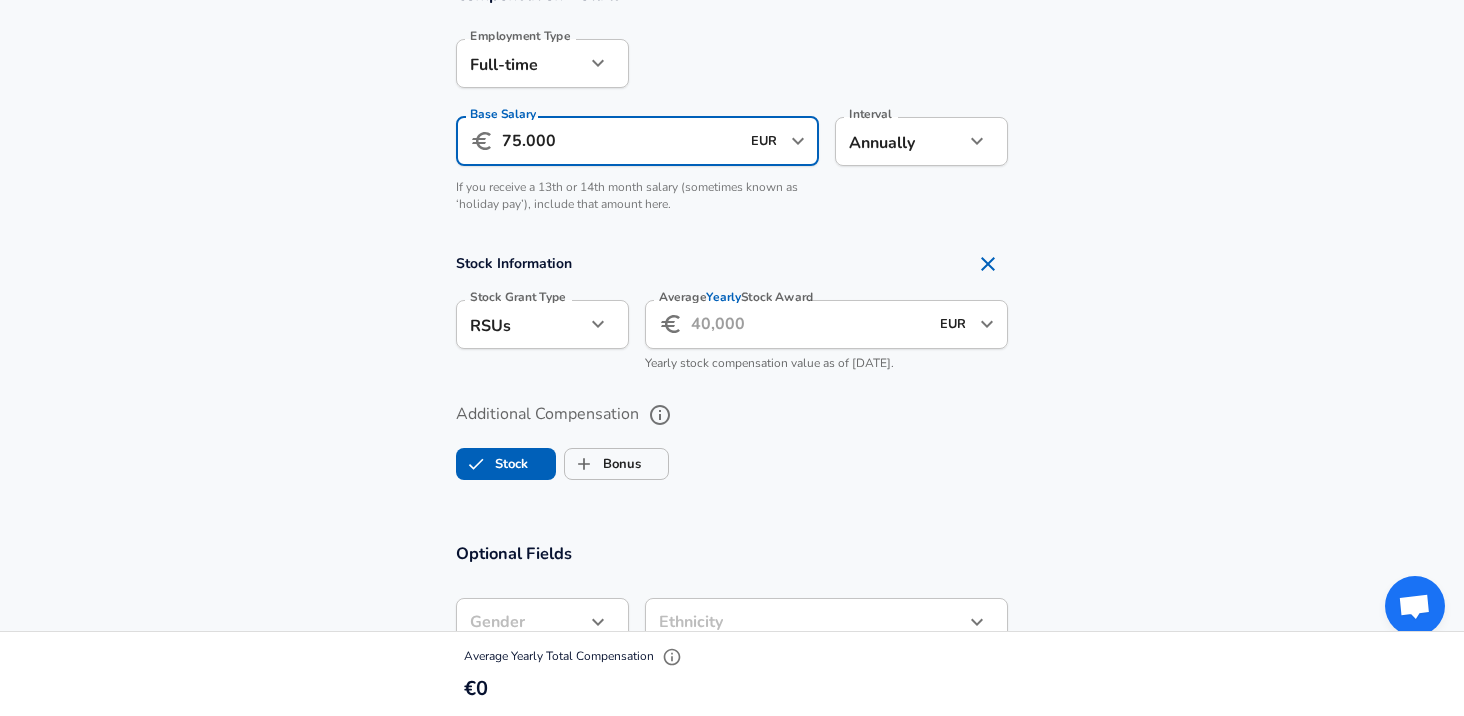 scroll, scrollTop: 1461, scrollLeft: 0, axis: vertical 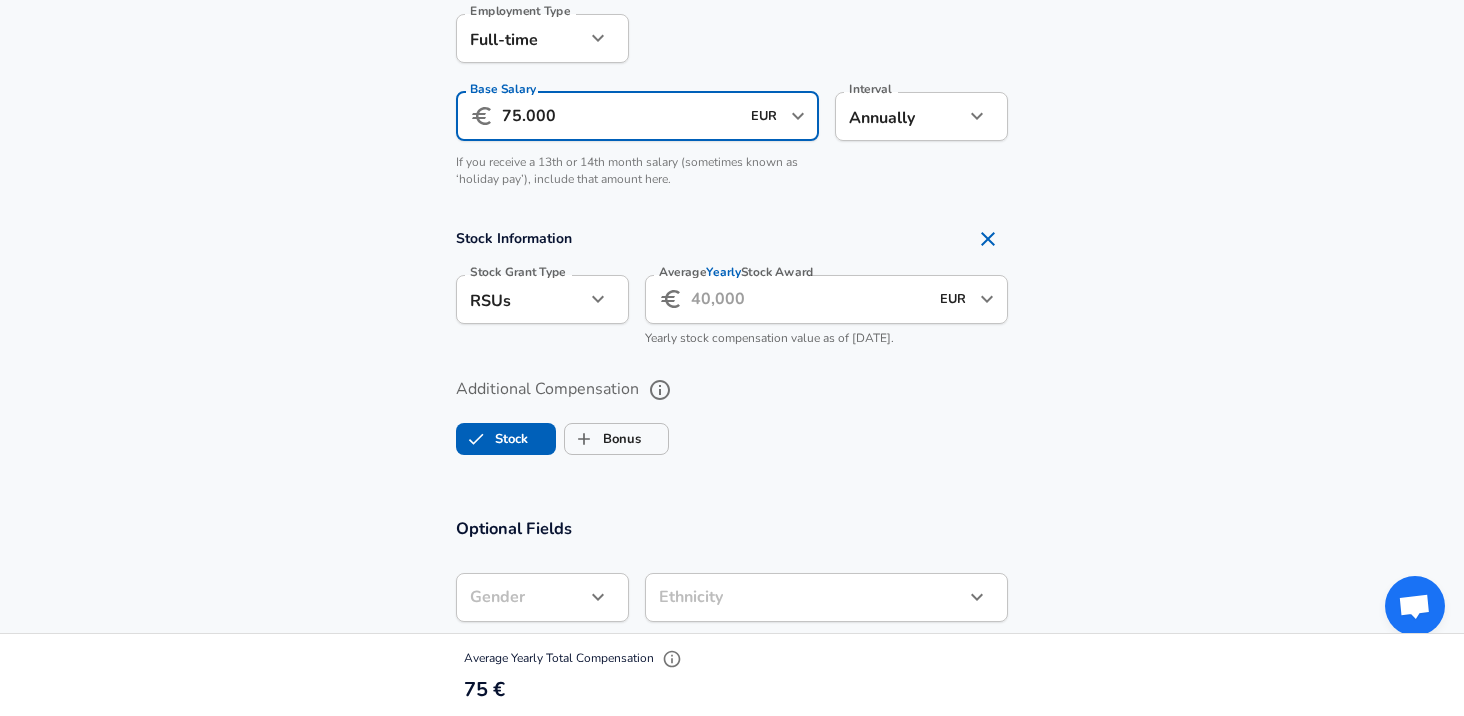 click on "75.000" at bounding box center (620, 116) 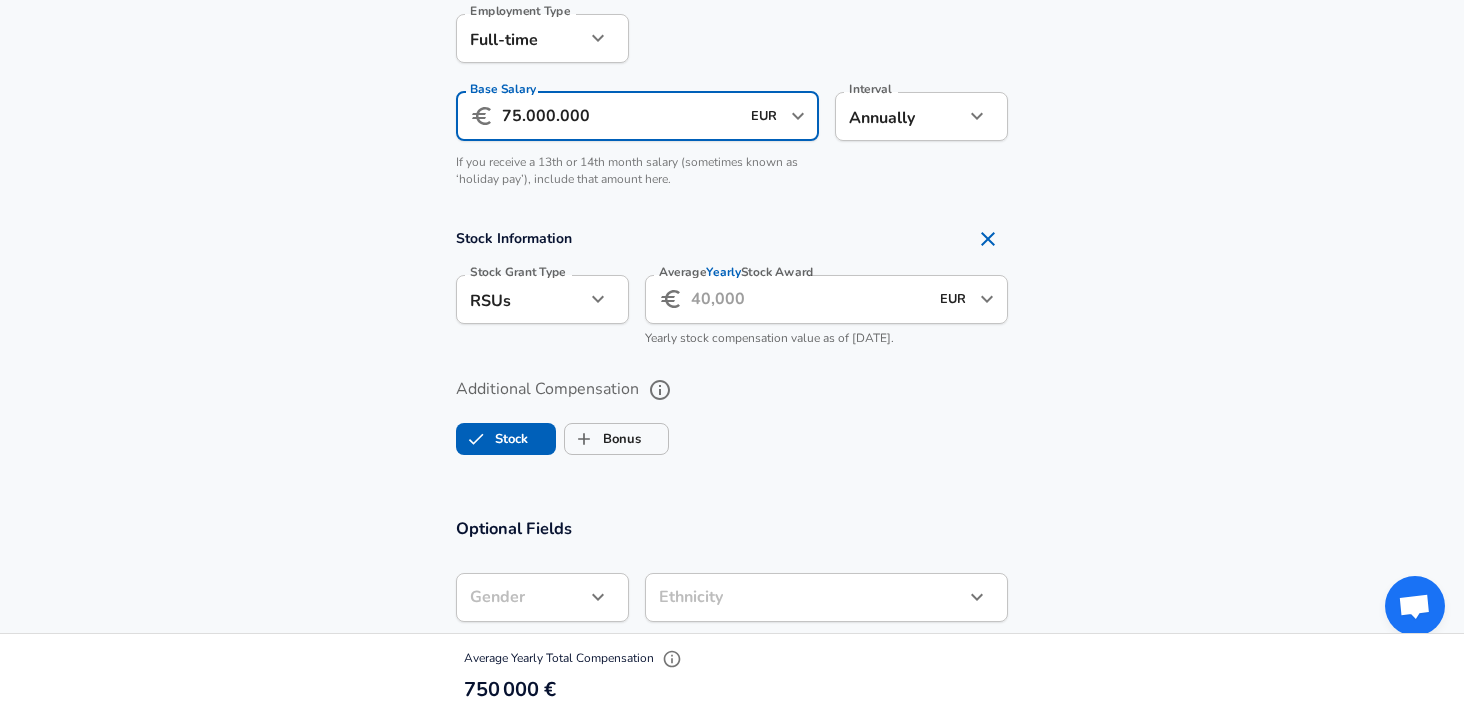type on "75.000.000" 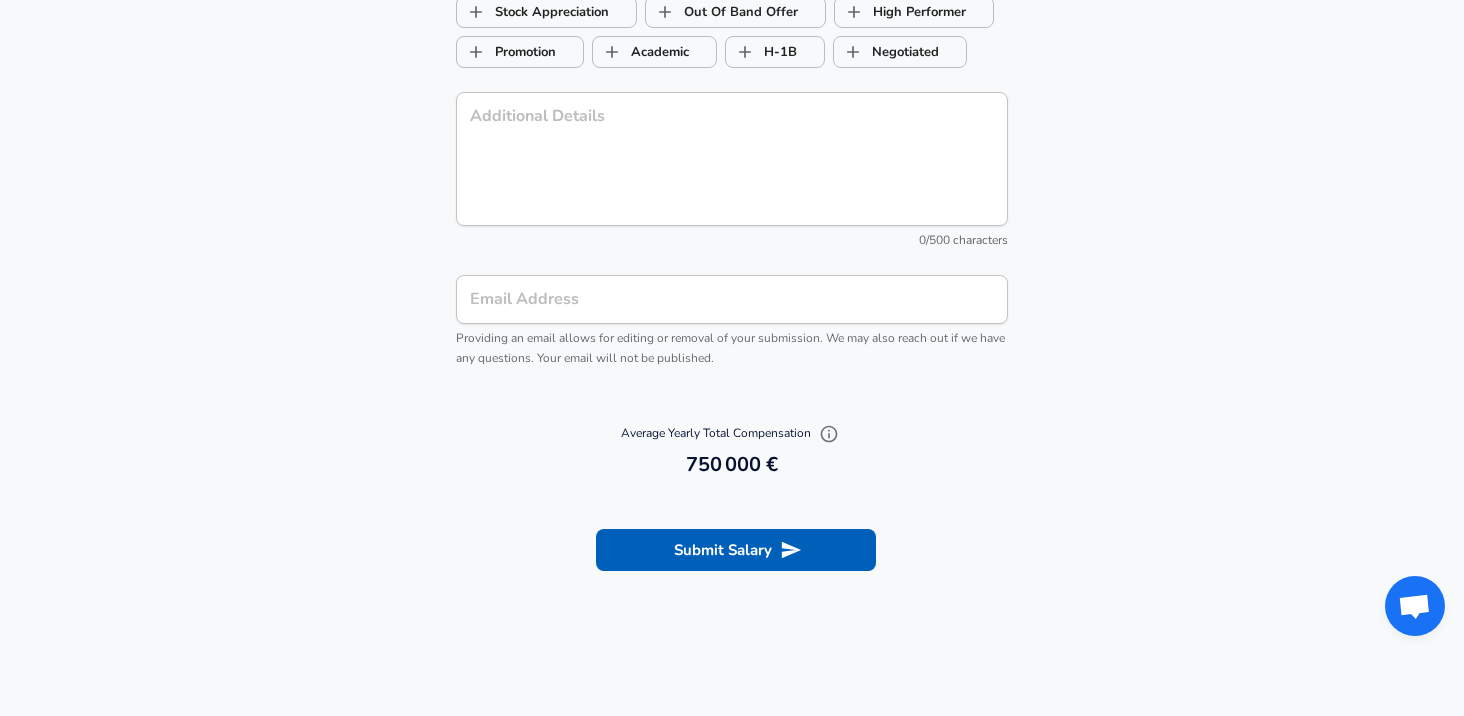 scroll, scrollTop: 2115, scrollLeft: 0, axis: vertical 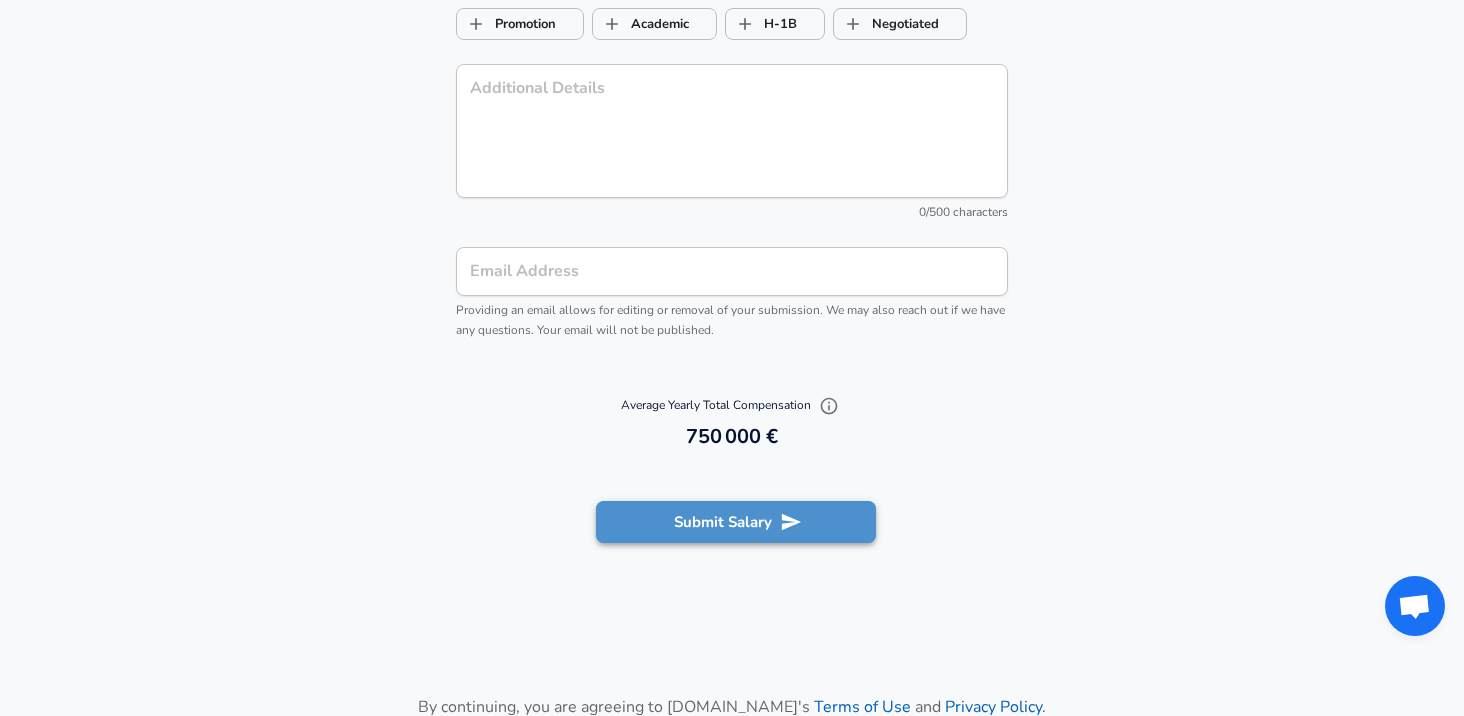 click on "Submit Salary" at bounding box center [736, 522] 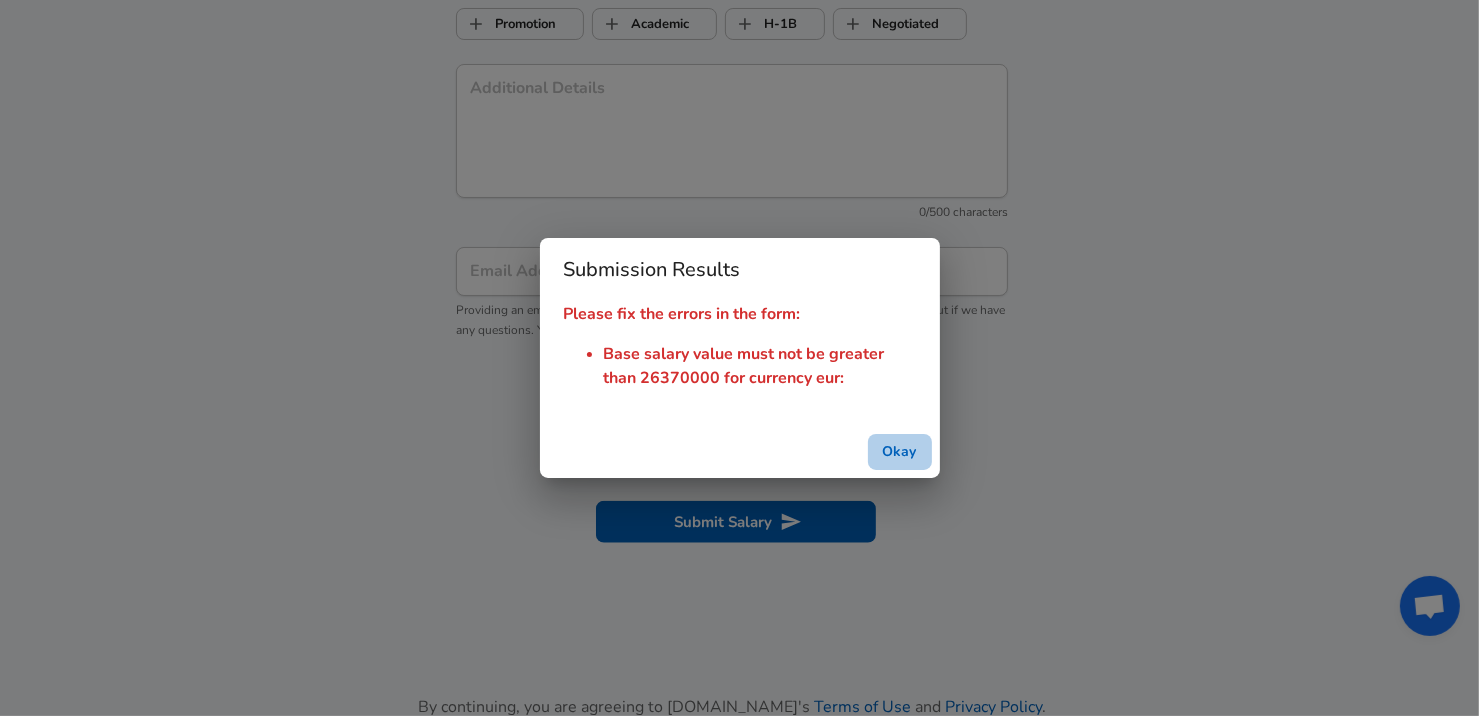 click on "Okay" at bounding box center [900, 452] 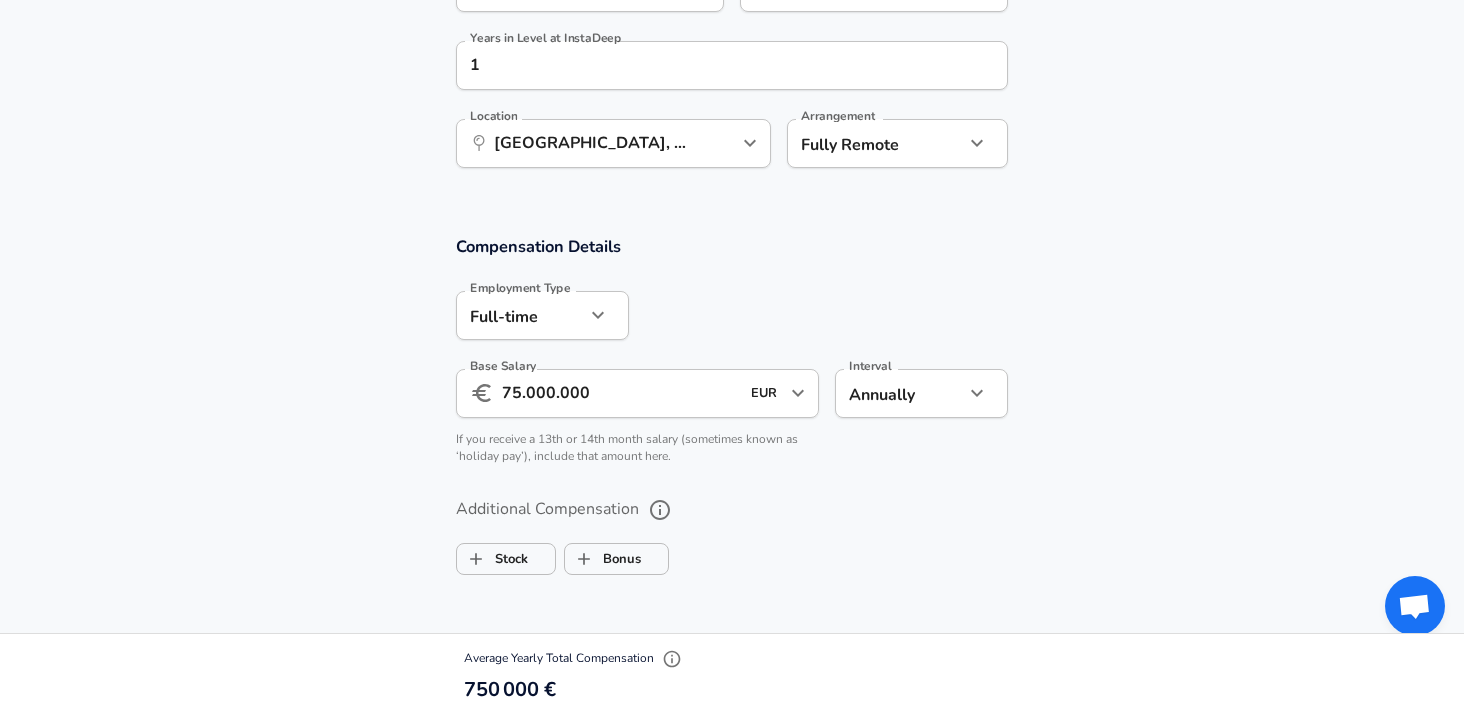 scroll, scrollTop: 1128, scrollLeft: 0, axis: vertical 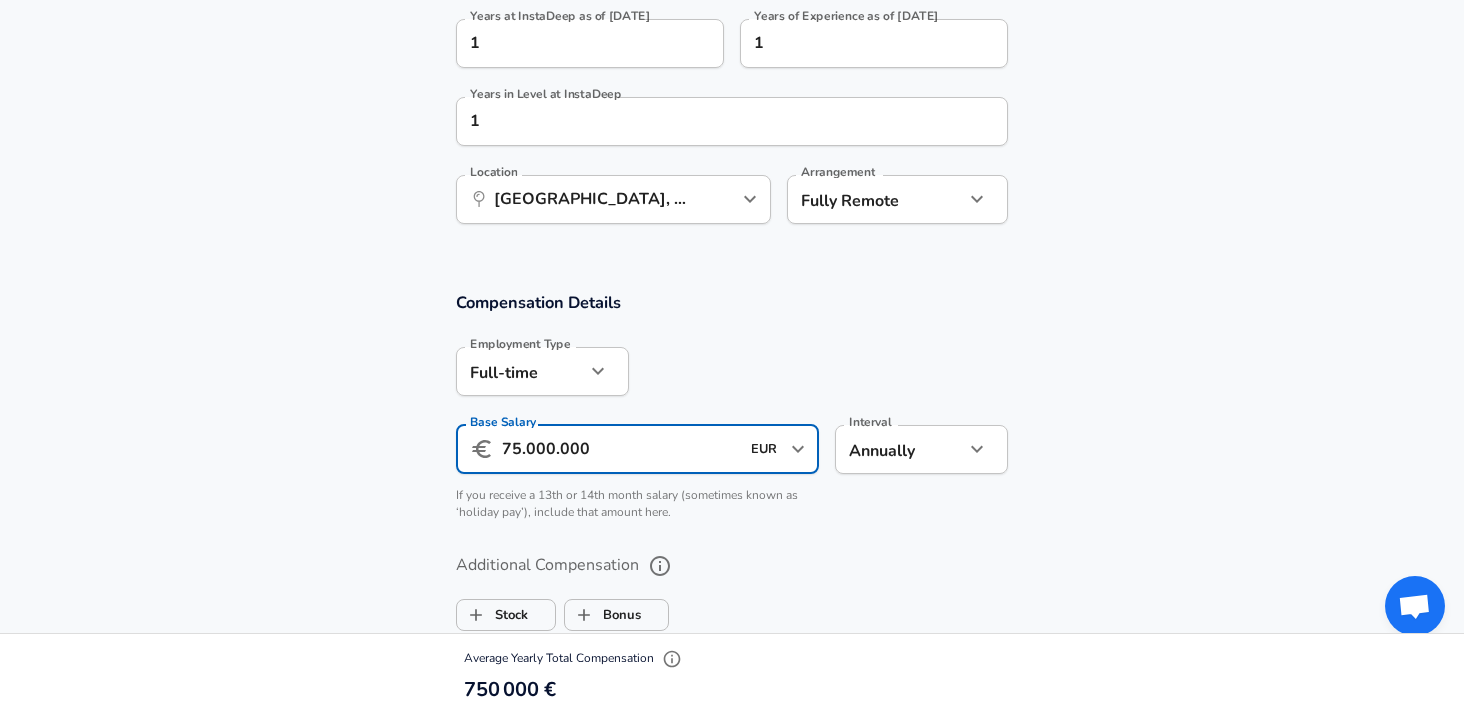 click on "75.000.000" at bounding box center (620, 449) 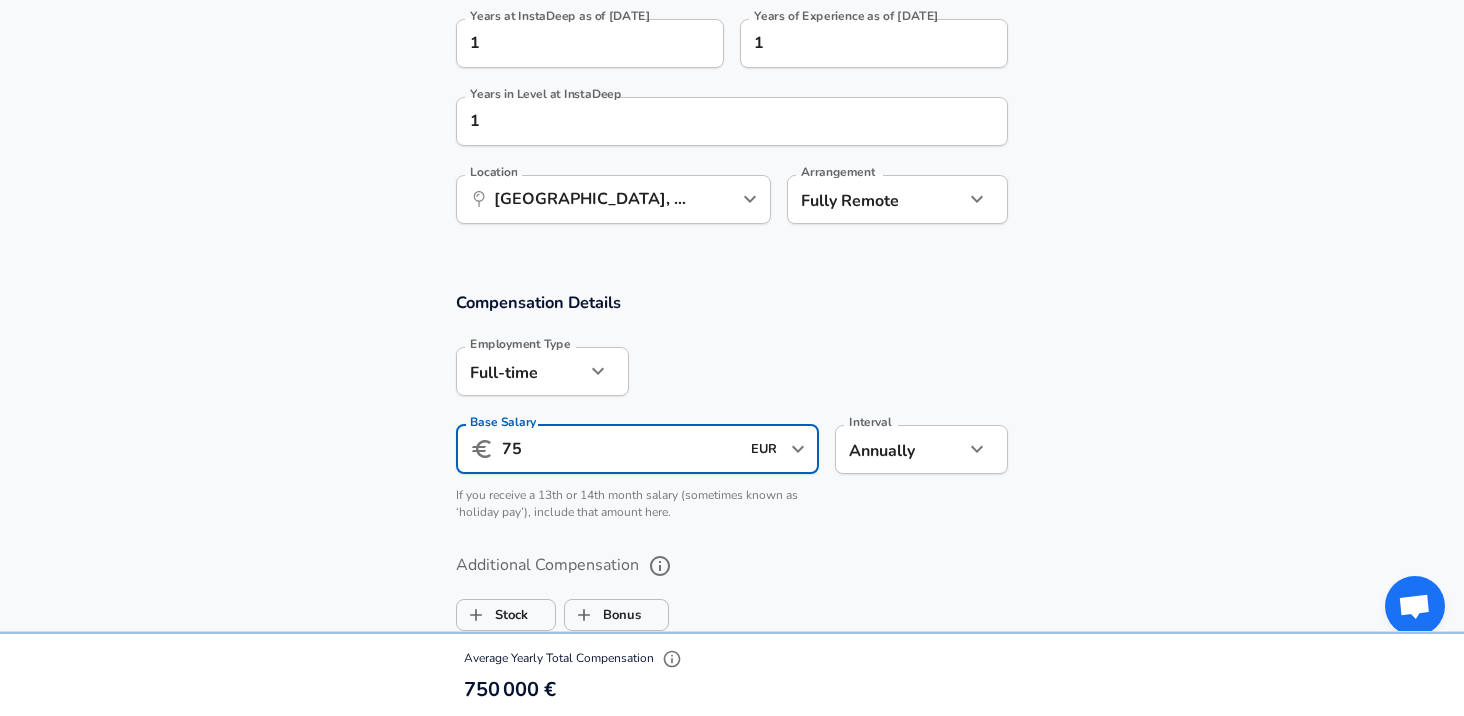 type on "7" 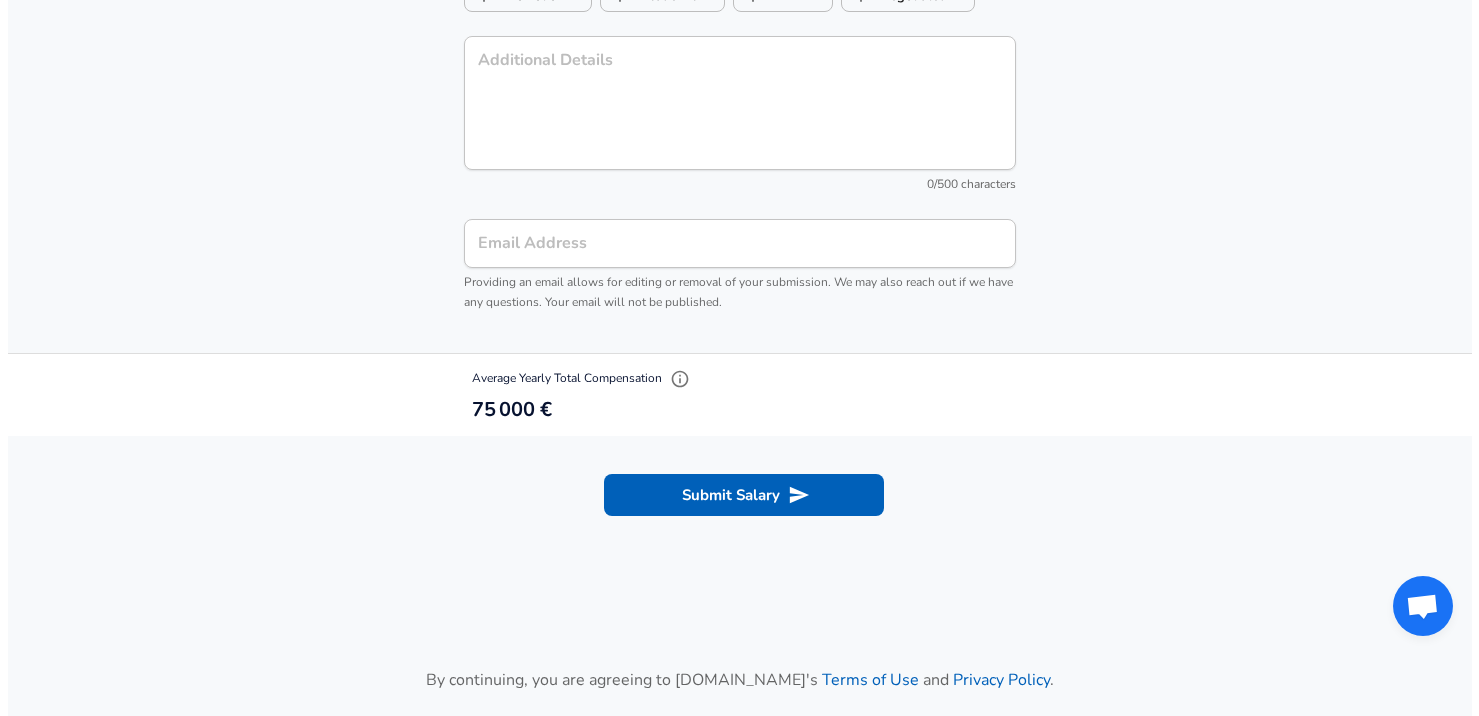 scroll, scrollTop: 2168, scrollLeft: 0, axis: vertical 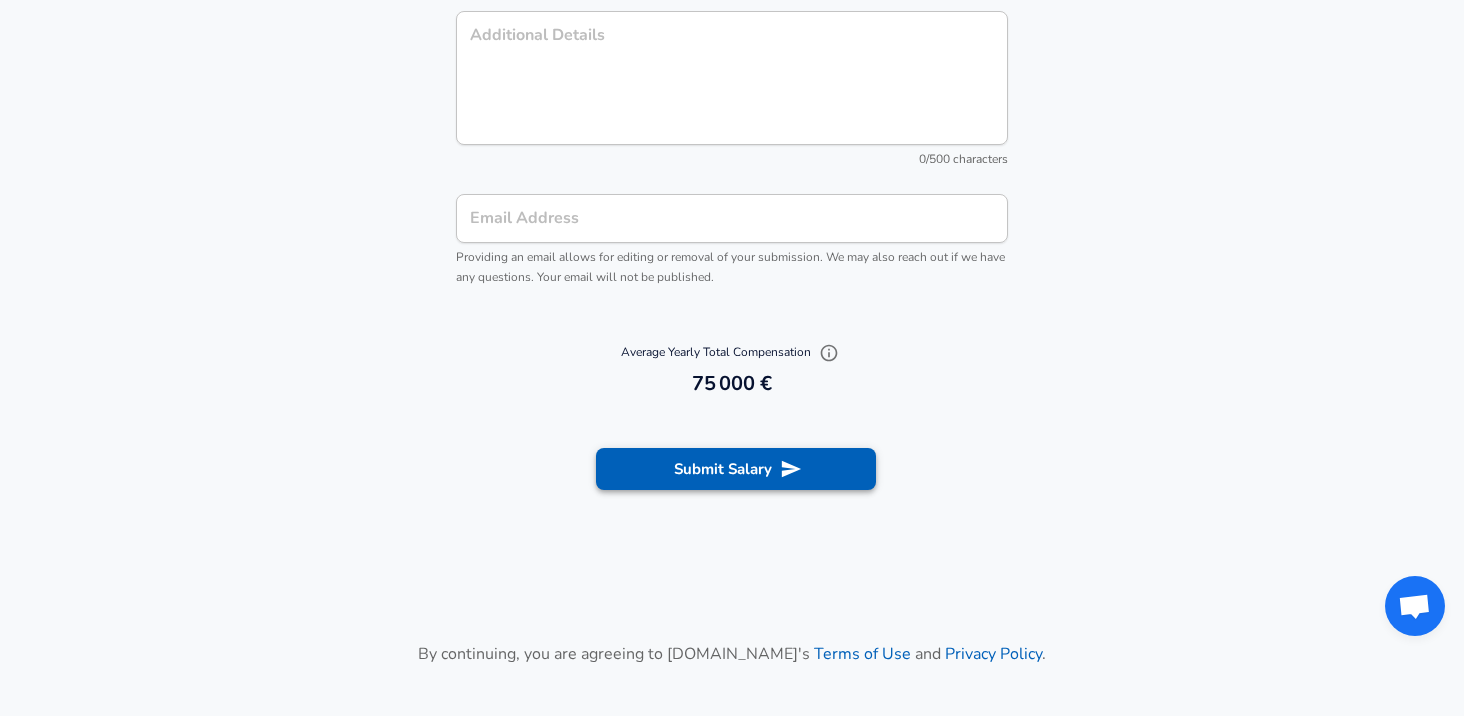 type on "75.000" 